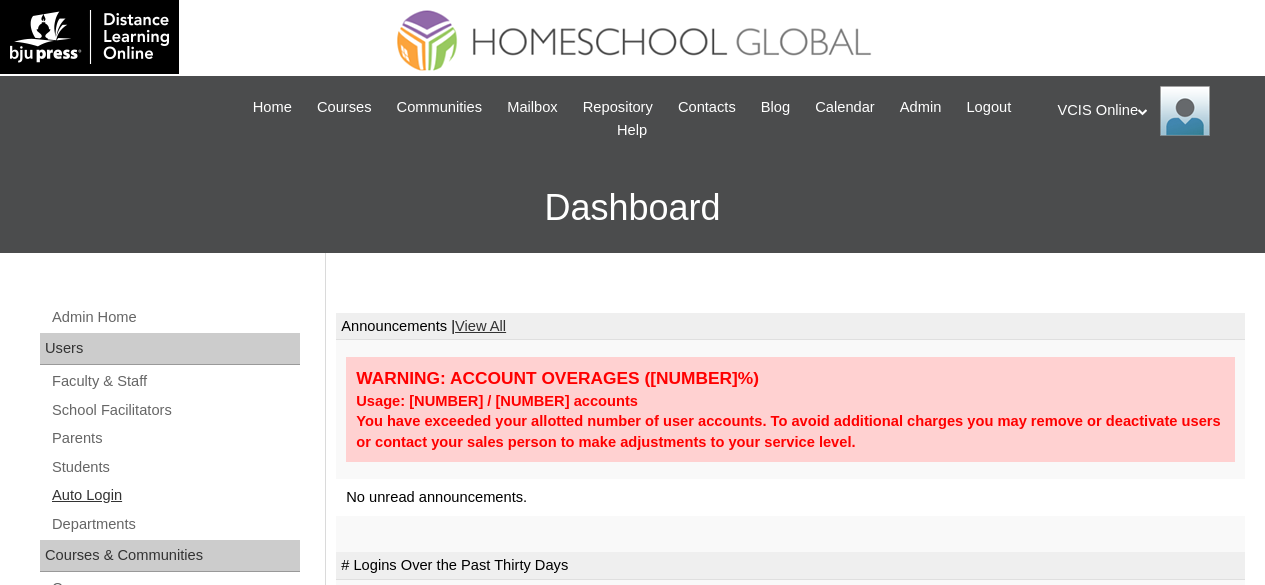 scroll, scrollTop: 0, scrollLeft: 0, axis: both 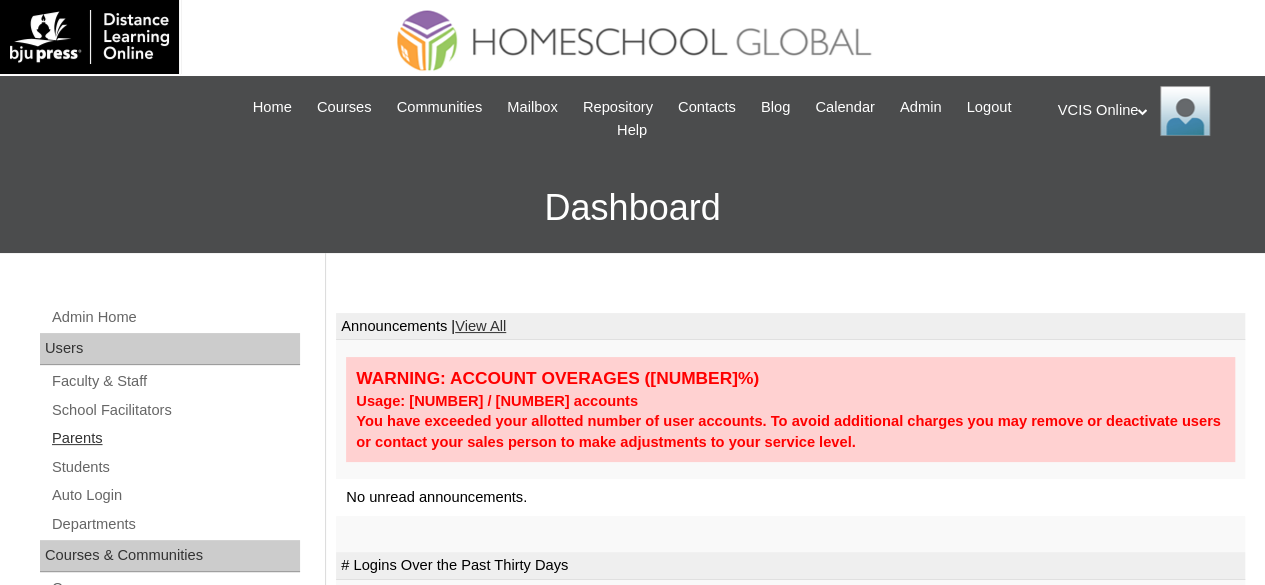 click on "Parents" at bounding box center (175, 438) 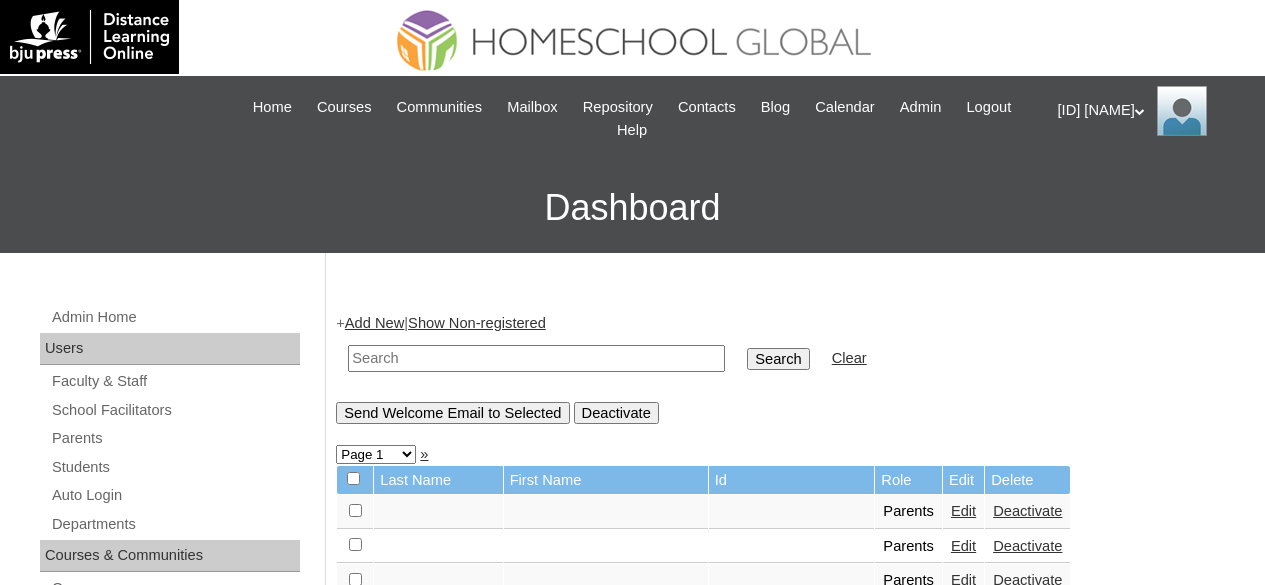 scroll, scrollTop: 0, scrollLeft: 0, axis: both 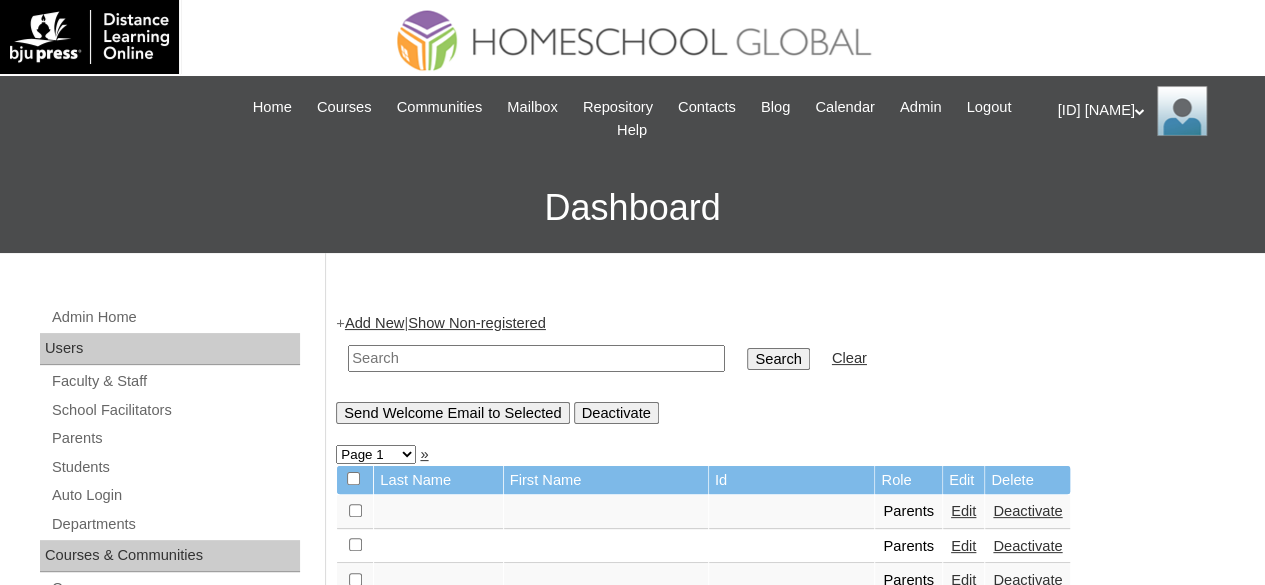 click at bounding box center (536, 358) 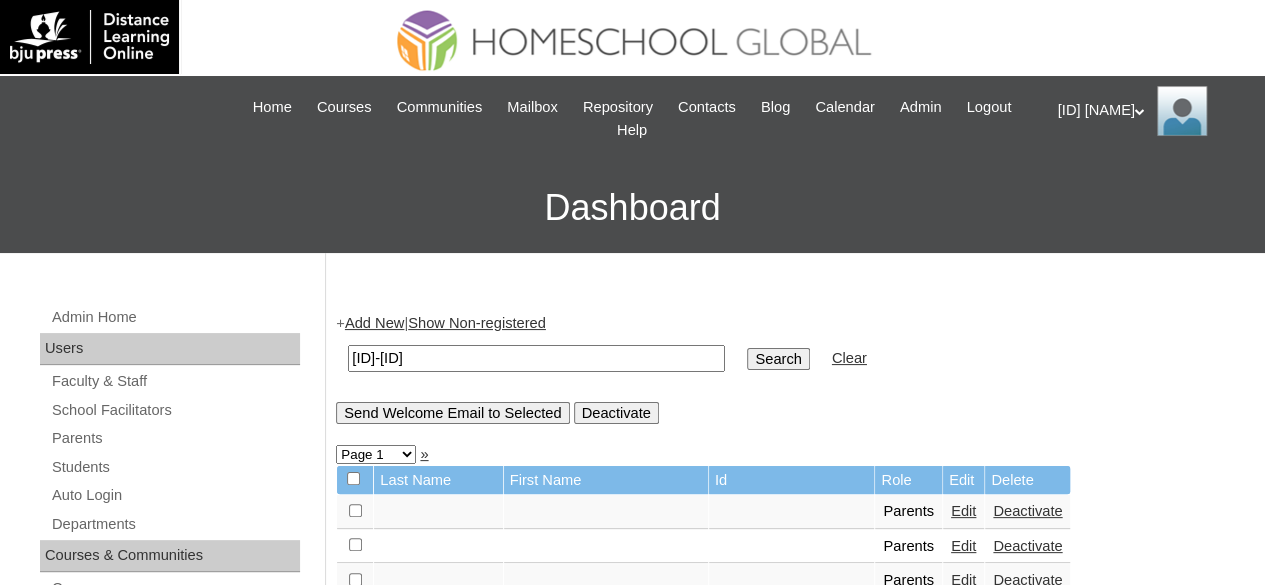 type on "[PRODUCT_CODE]-[PRODUCT_CODE]-[PRODUCT_CODE]" 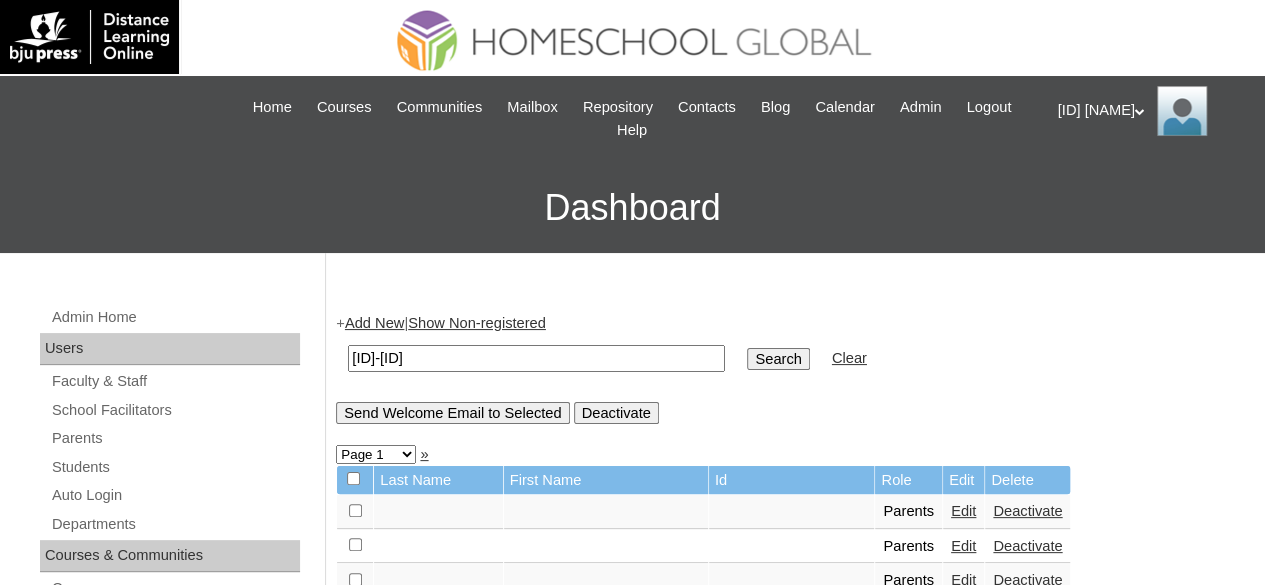 click on "Search" at bounding box center (778, 359) 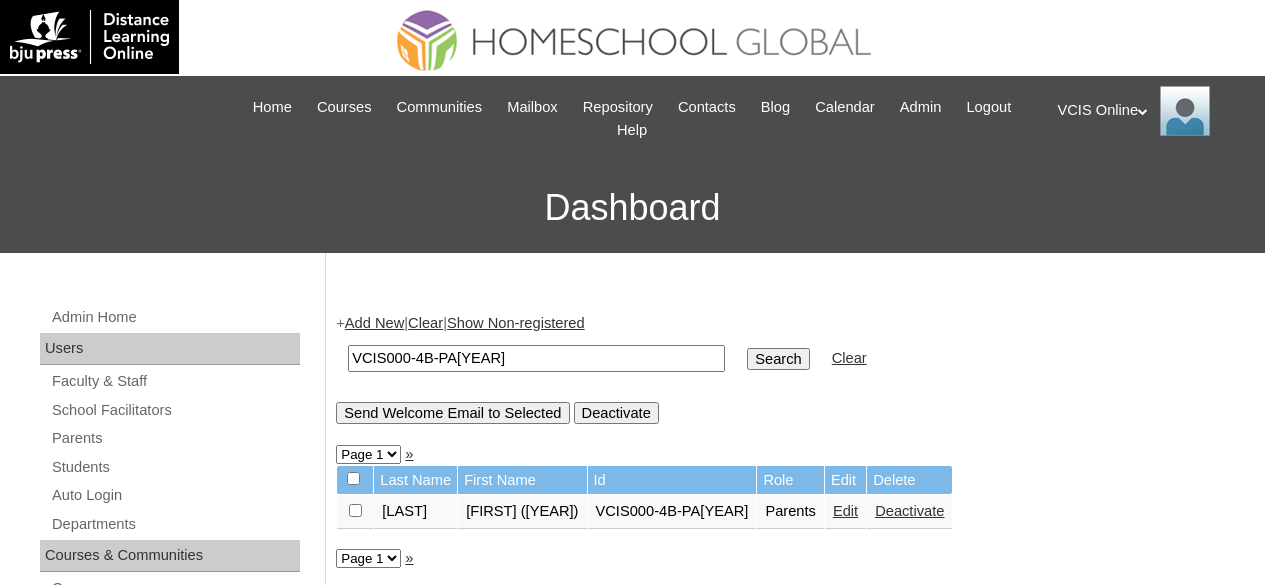 scroll, scrollTop: 0, scrollLeft: 0, axis: both 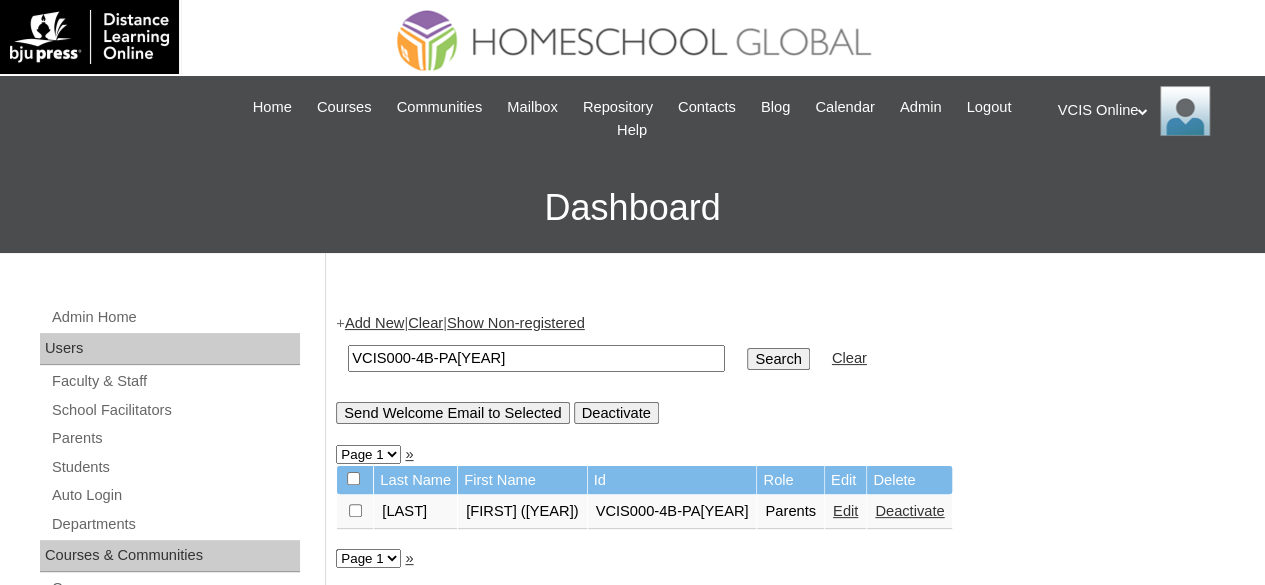 click on "Edit" at bounding box center (845, 511) 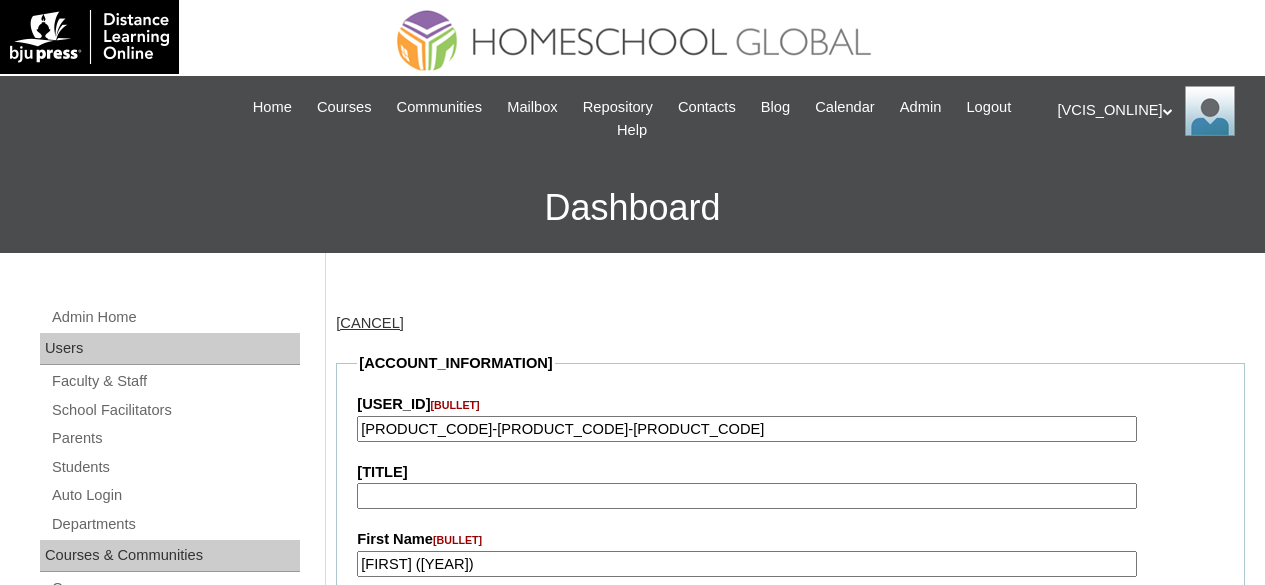 scroll, scrollTop: 0, scrollLeft: 0, axis: both 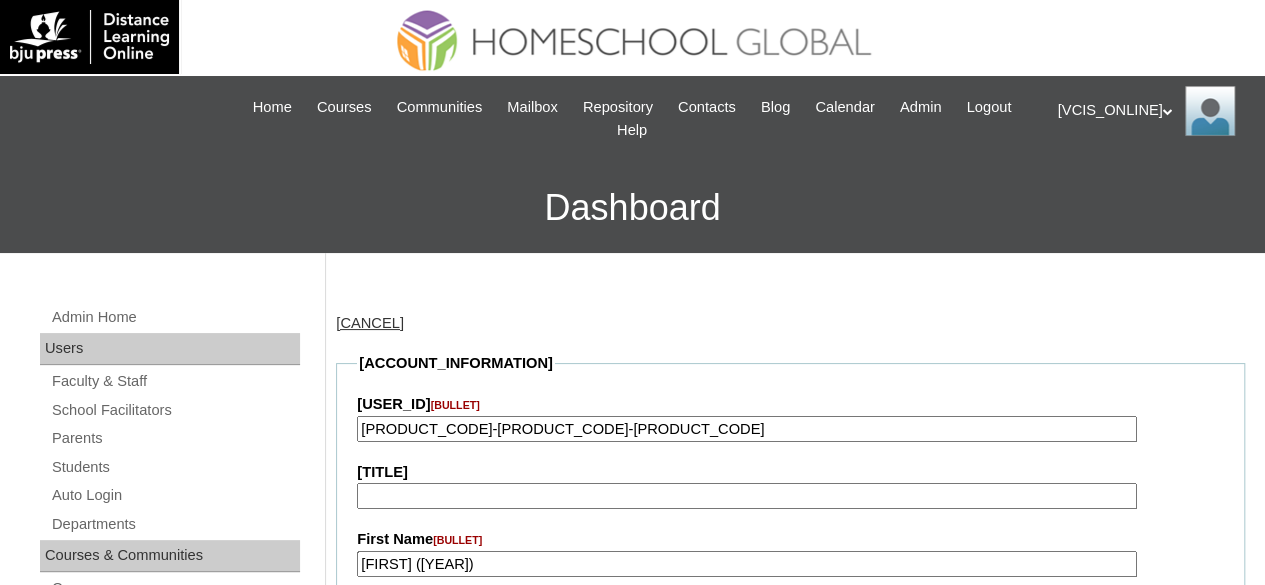 click on "[PRODUCT_CODE]-[PRODUCT_CODE]-[PRODUCT_CODE]" at bounding box center (747, 429) 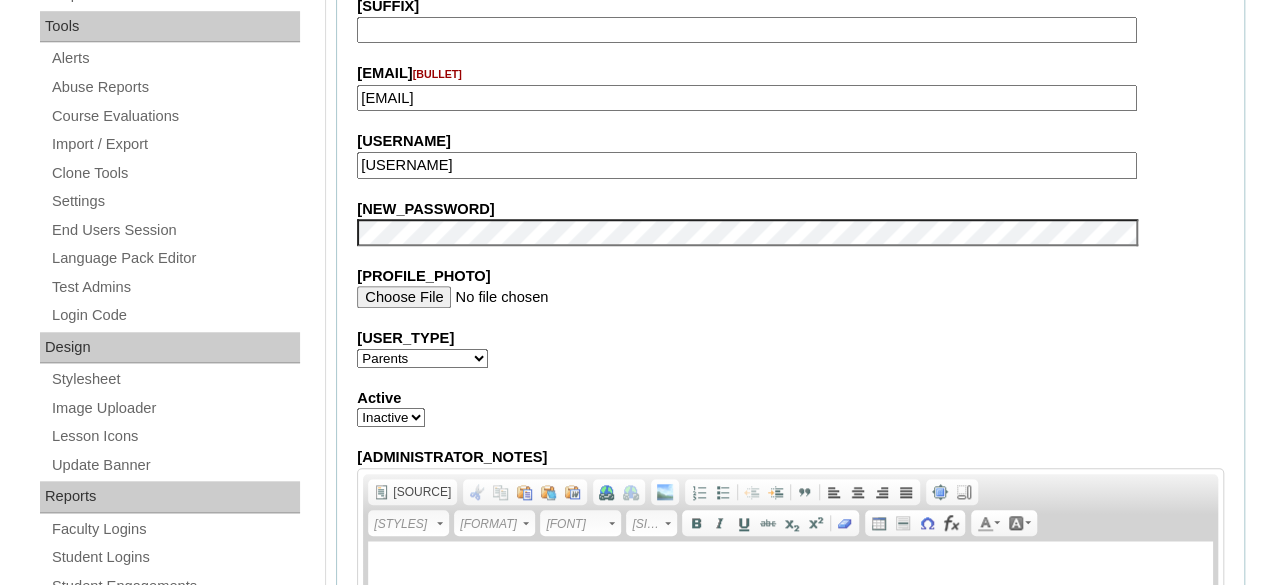 scroll, scrollTop: 703, scrollLeft: 0, axis: vertical 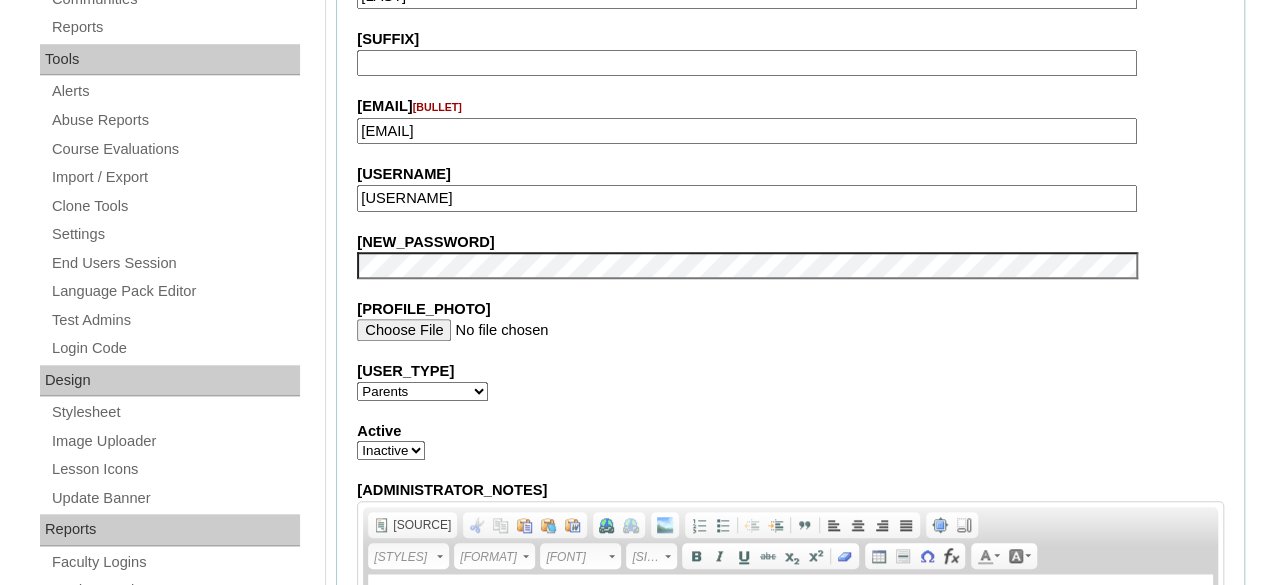 type on "[ID]" 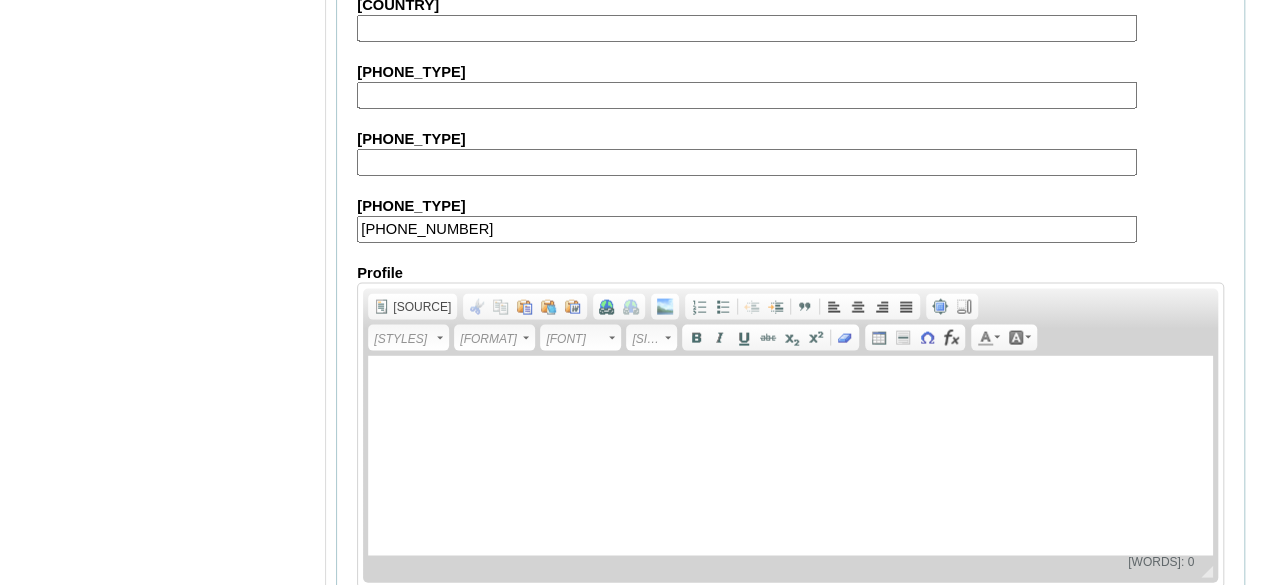 scroll, scrollTop: 2058, scrollLeft: 0, axis: vertical 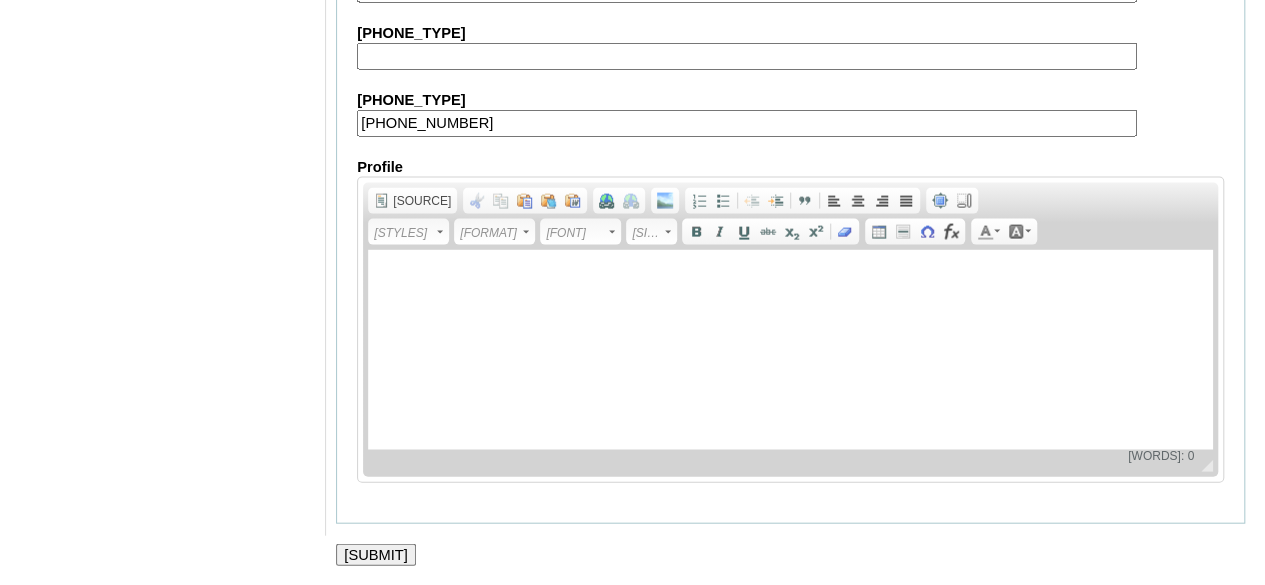click on "Submit" at bounding box center [376, 555] 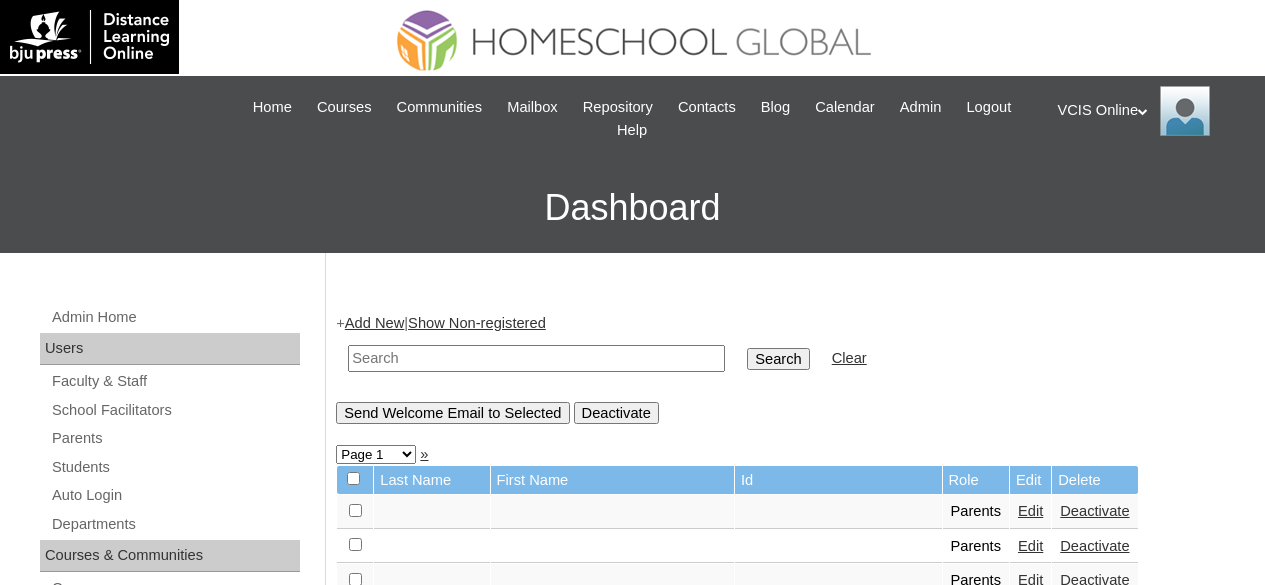 scroll, scrollTop: 0, scrollLeft: 0, axis: both 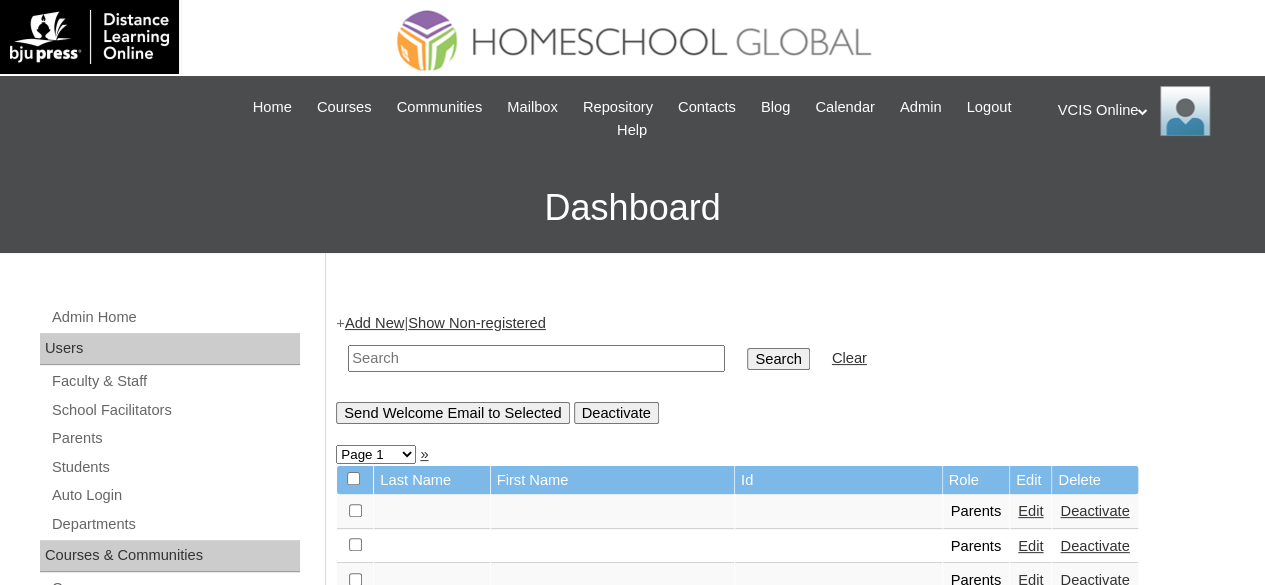 click at bounding box center [536, 358] 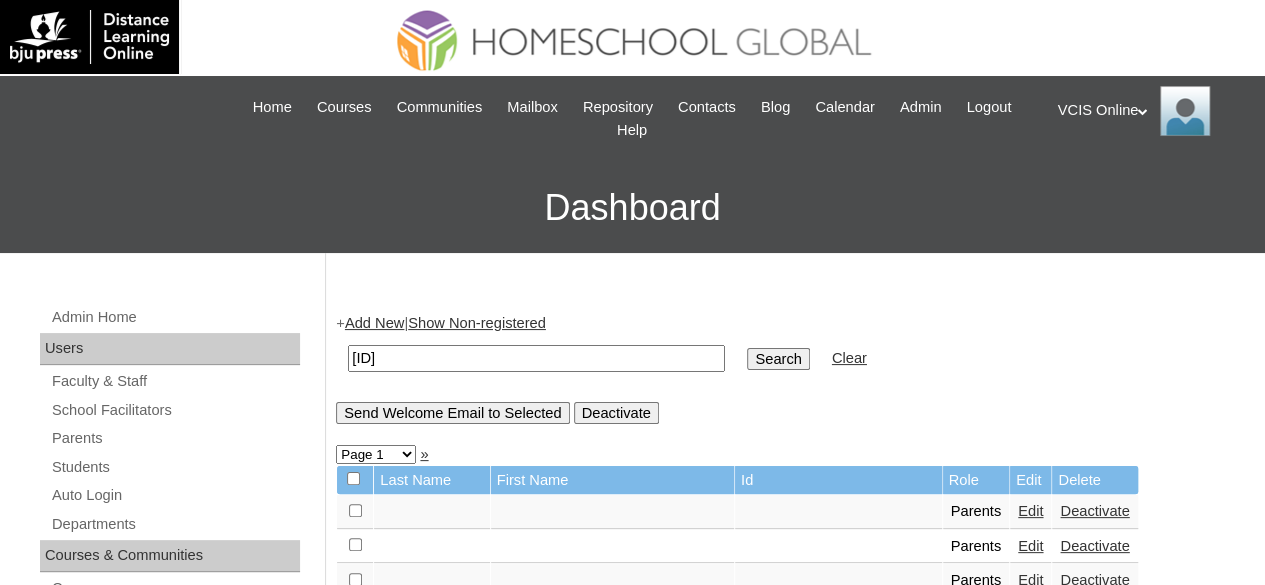 type on "VCIS008-4B-PA2025" 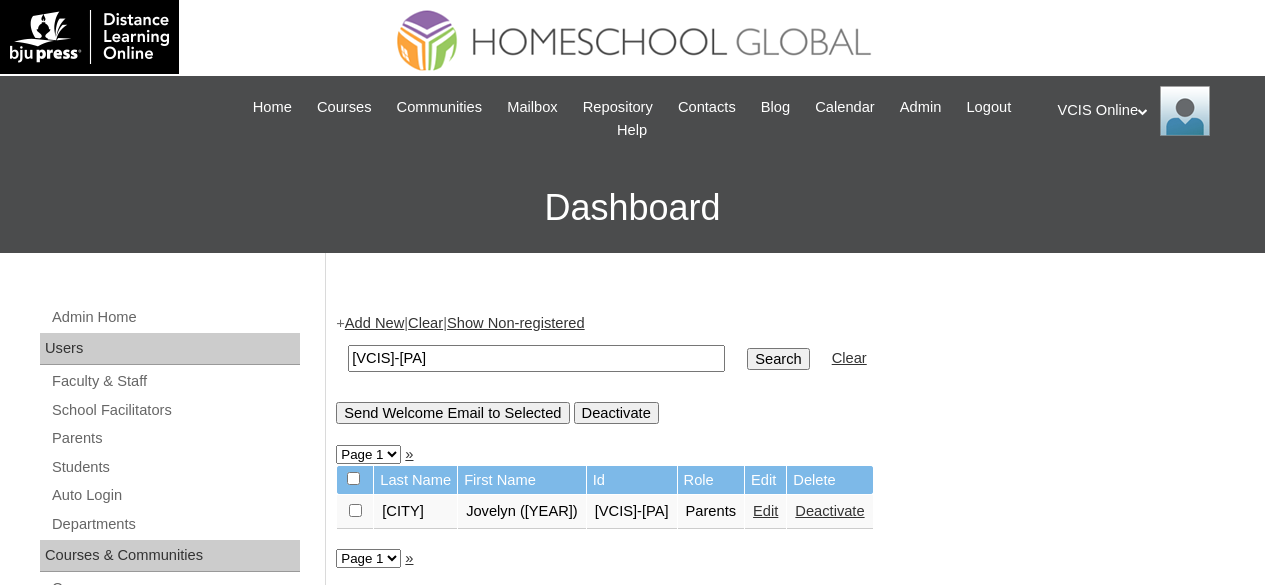 scroll, scrollTop: 0, scrollLeft: 0, axis: both 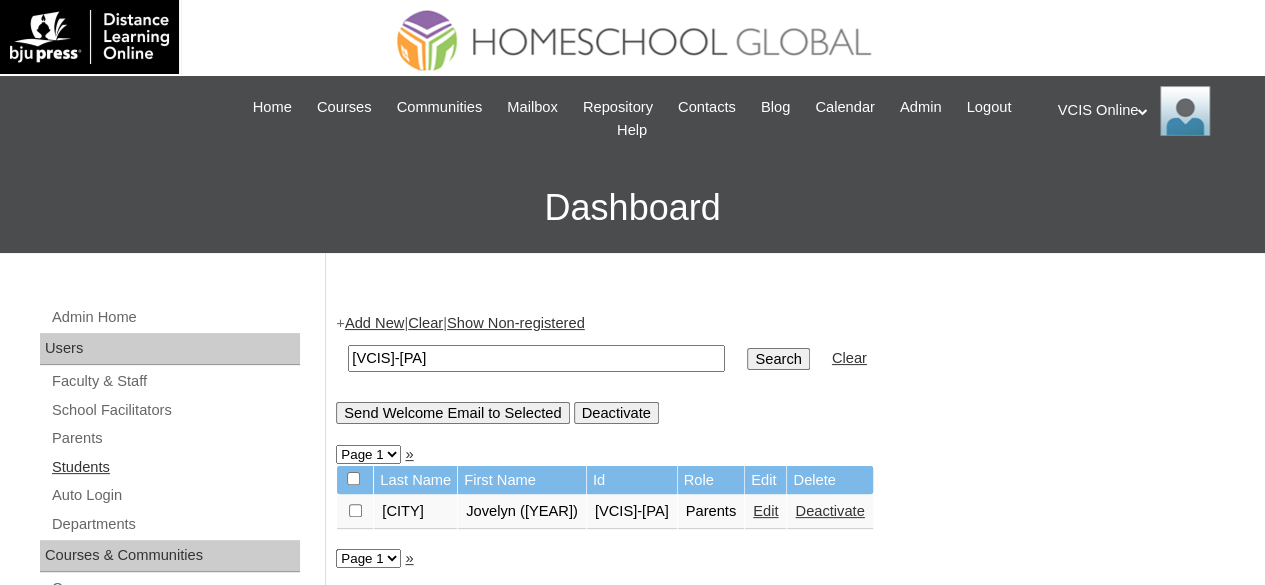 click on "Students" at bounding box center (175, 467) 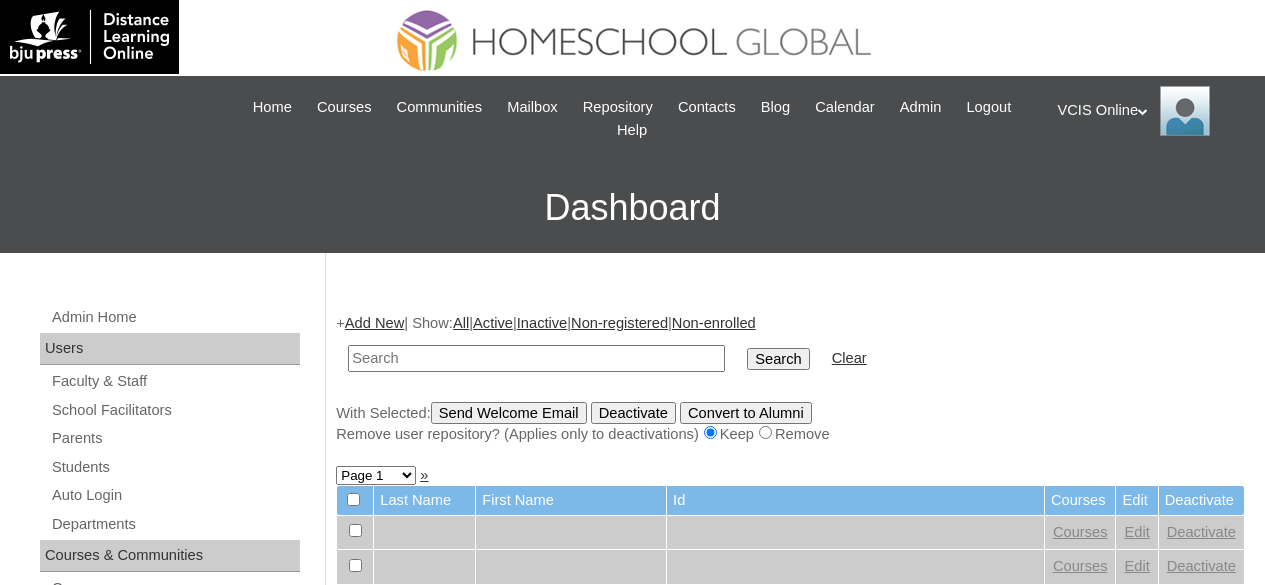 scroll, scrollTop: 0, scrollLeft: 0, axis: both 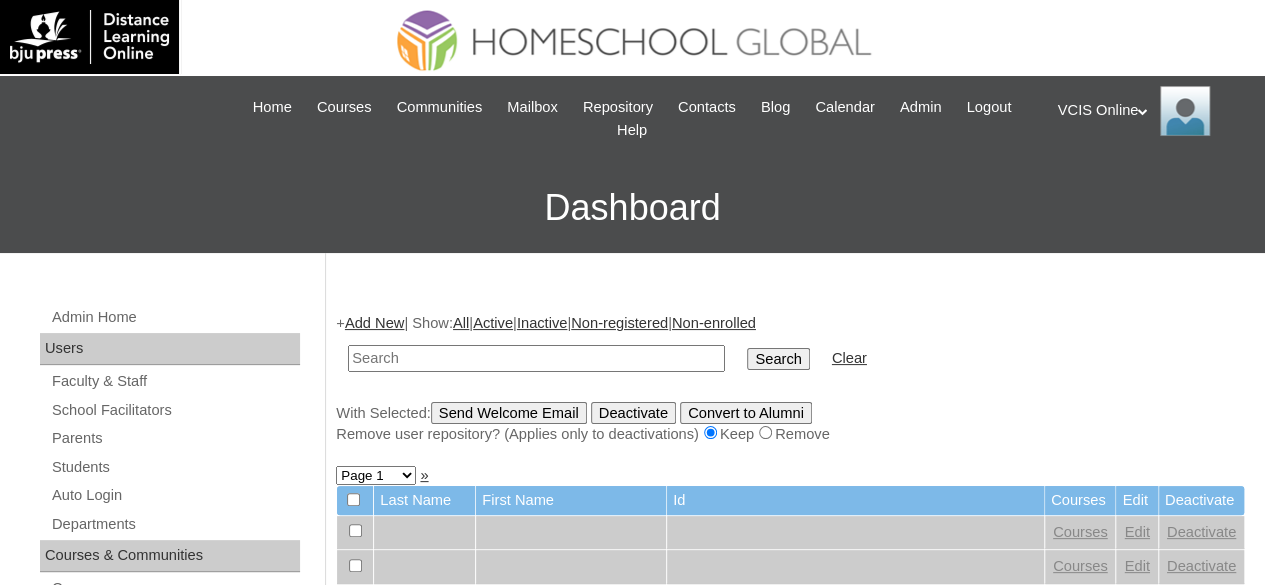 paste on "[DOCUMENT_ID]" 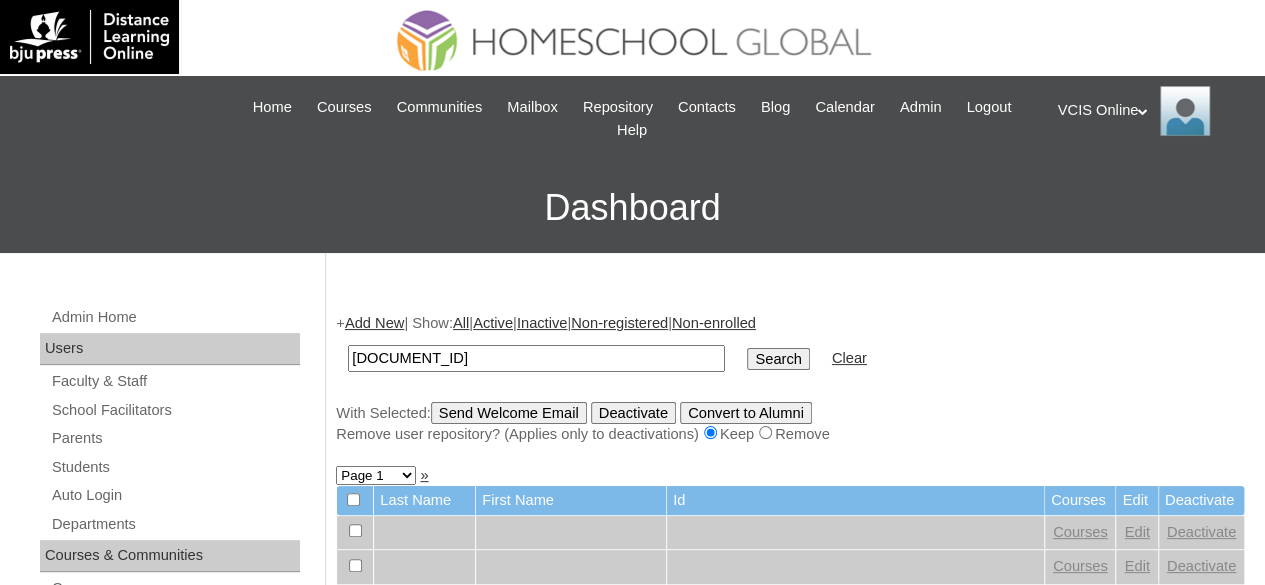 type on "[DOCUMENT_ID]" 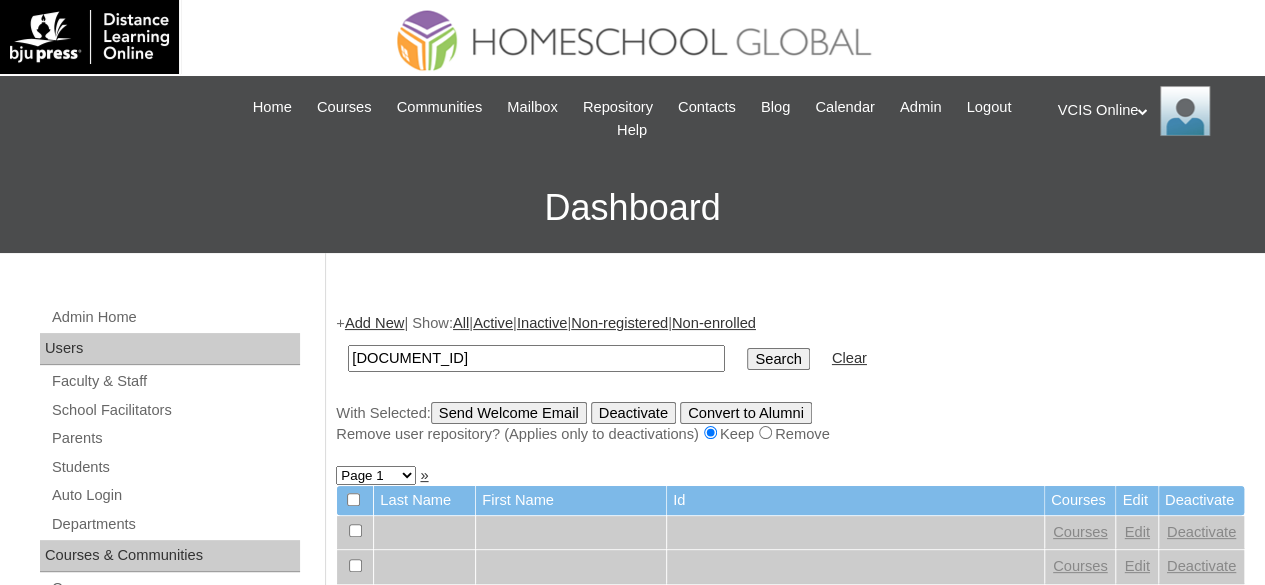 click on "Search" at bounding box center (778, 359) 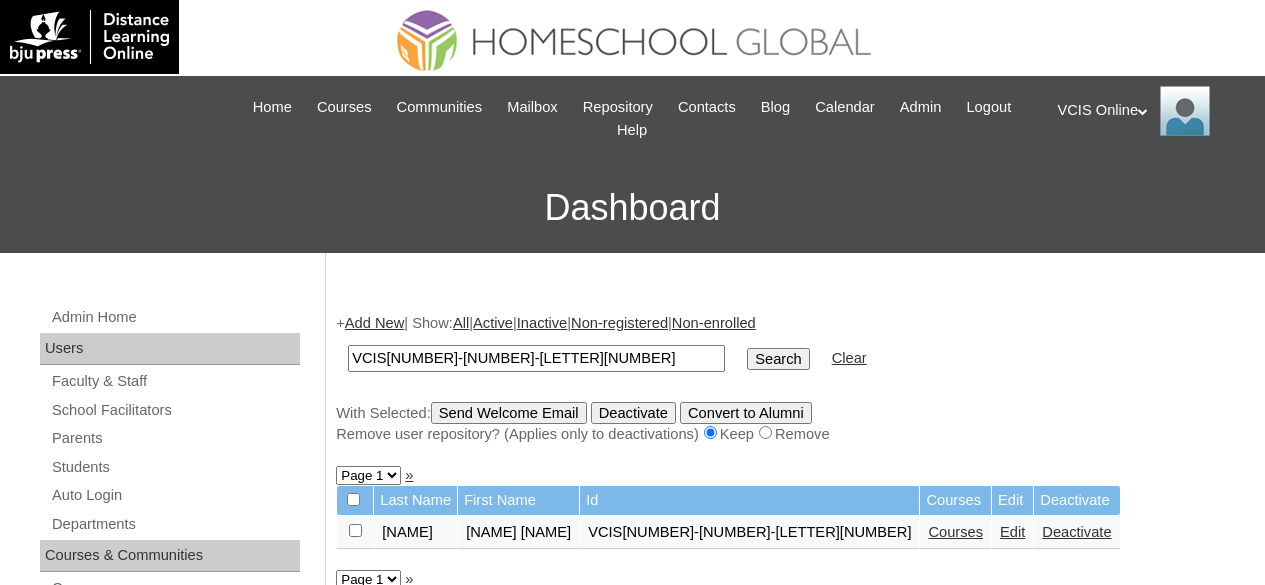 scroll, scrollTop: 0, scrollLeft: 0, axis: both 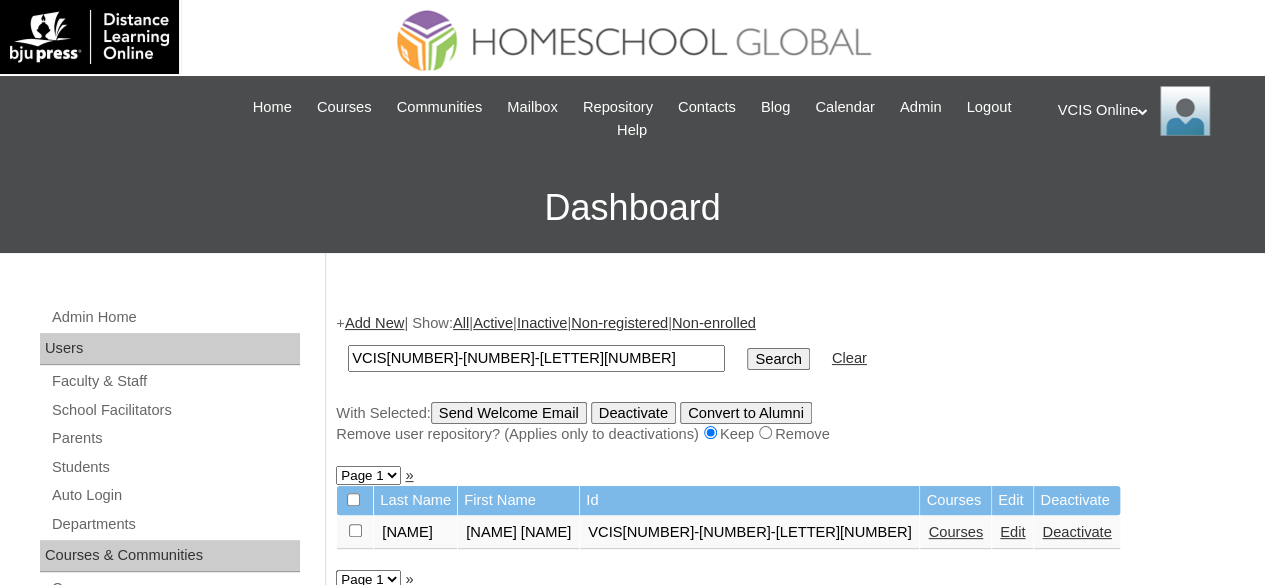 click on "Edit" at bounding box center [1012, 532] 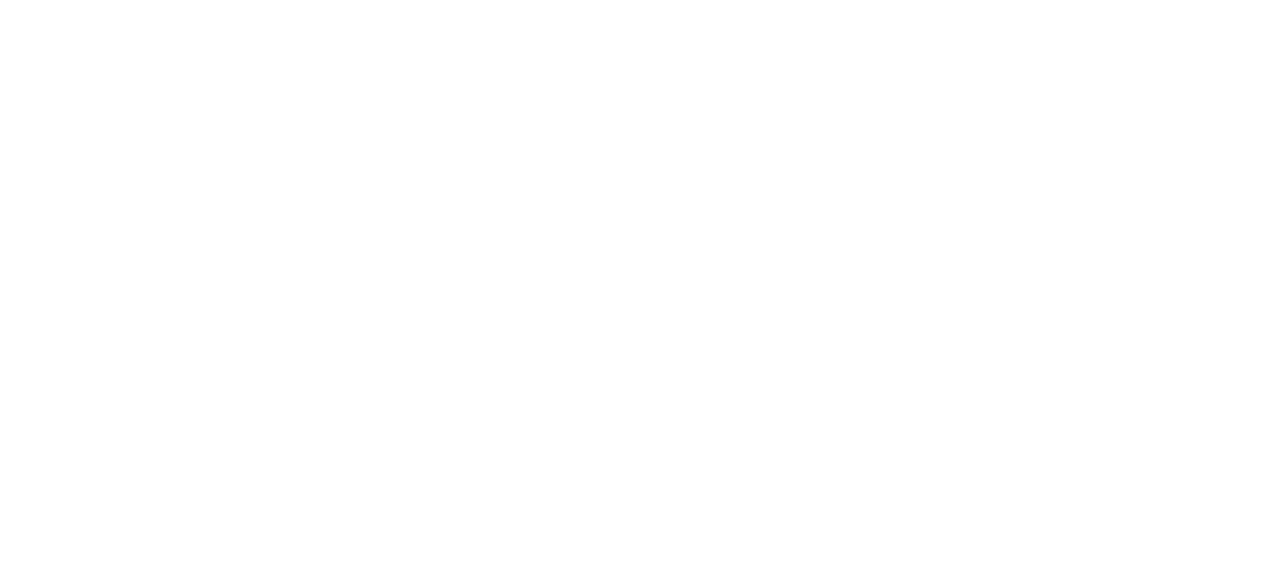 scroll, scrollTop: 0, scrollLeft: 0, axis: both 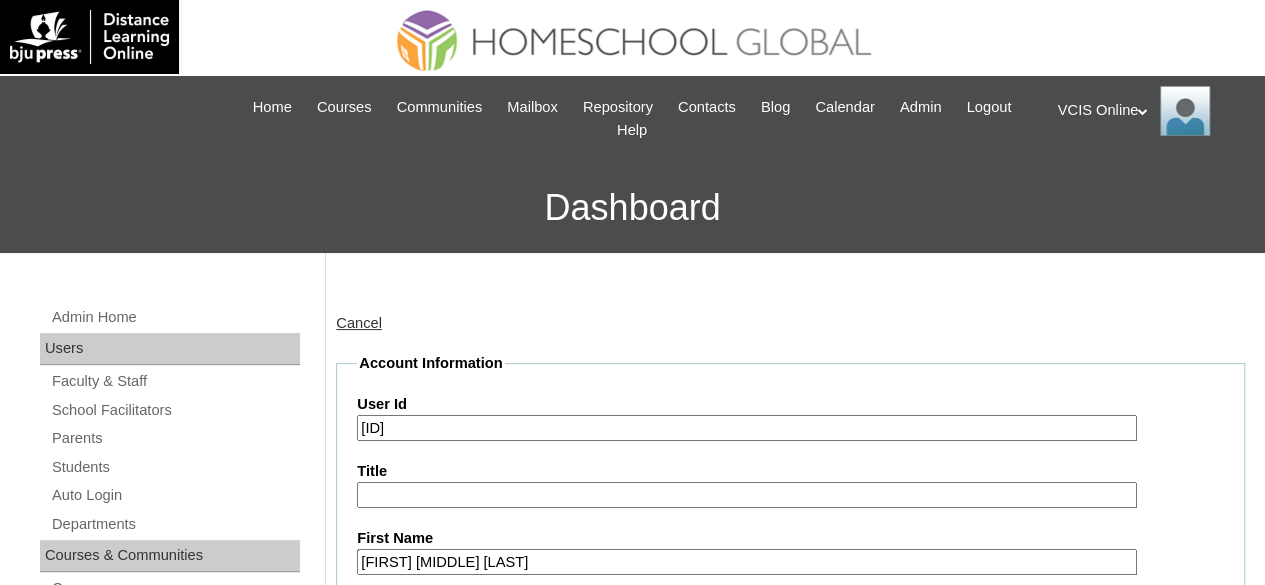 click on "[ID]" at bounding box center (747, 428) 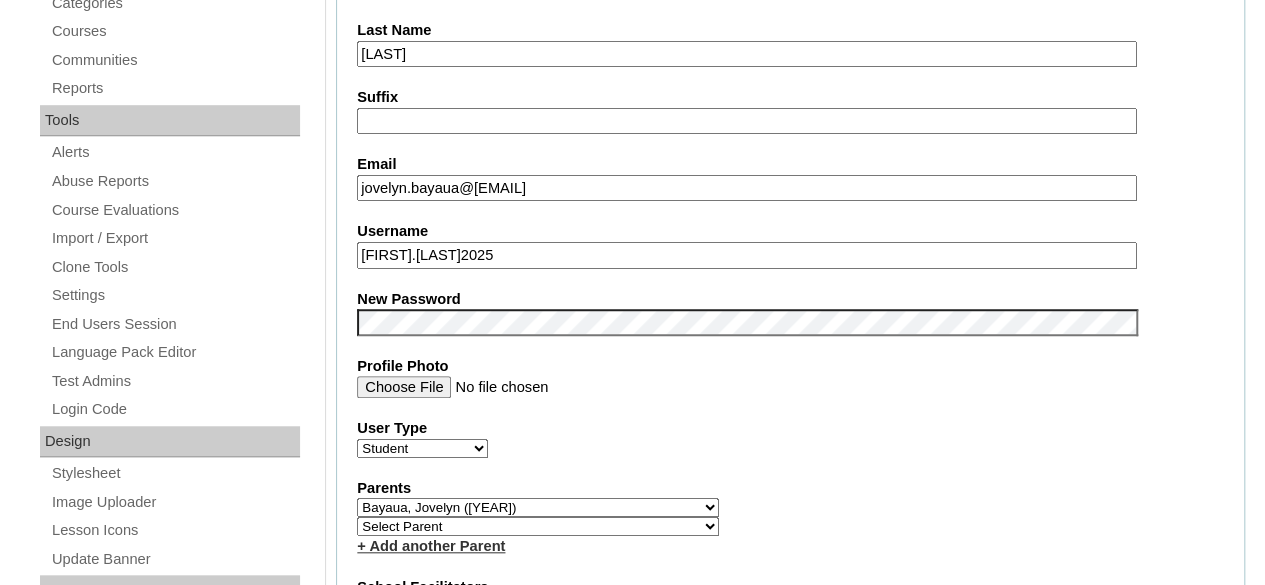 scroll, scrollTop: 654, scrollLeft: 0, axis: vertical 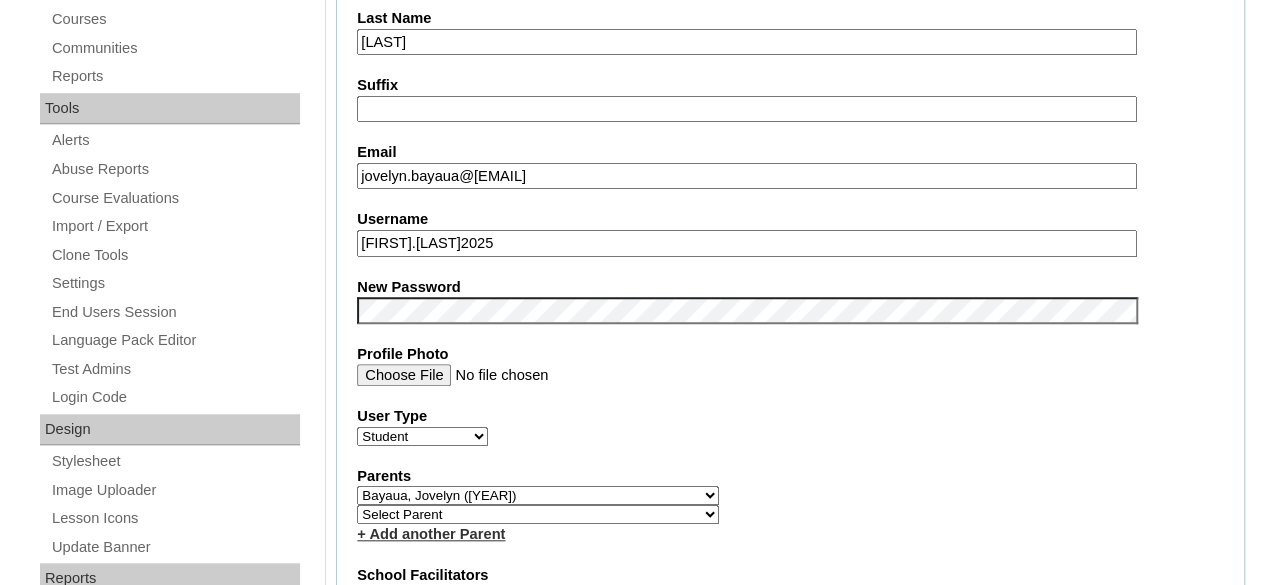 click on "[FIRST].[LAST]2025" at bounding box center (747, 243) 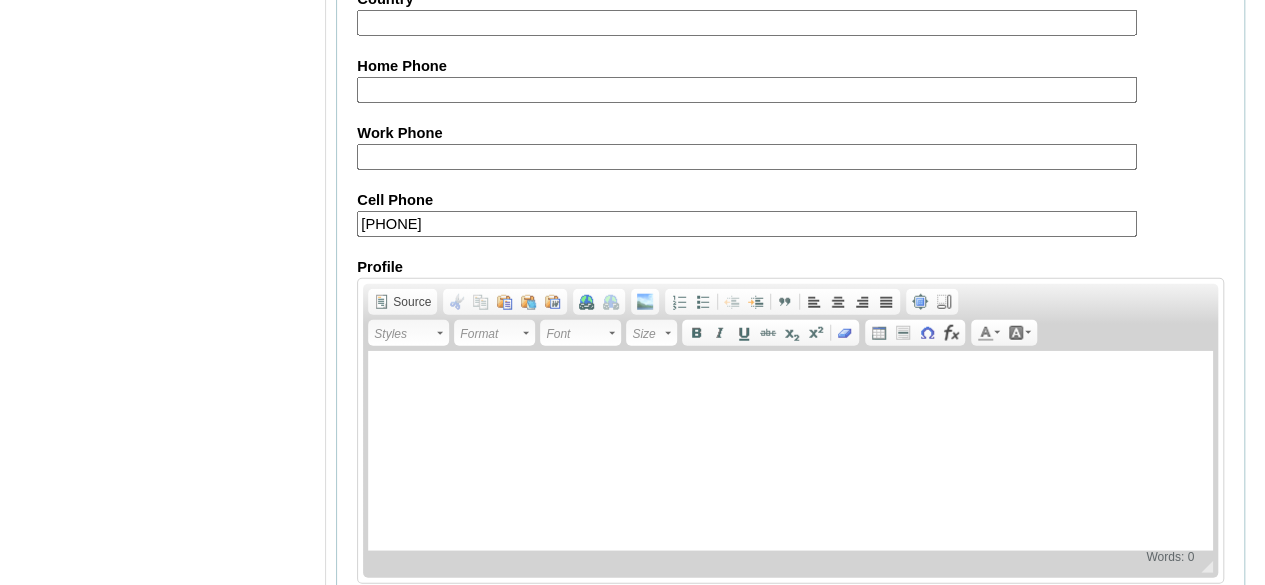 scroll, scrollTop: 2486, scrollLeft: 0, axis: vertical 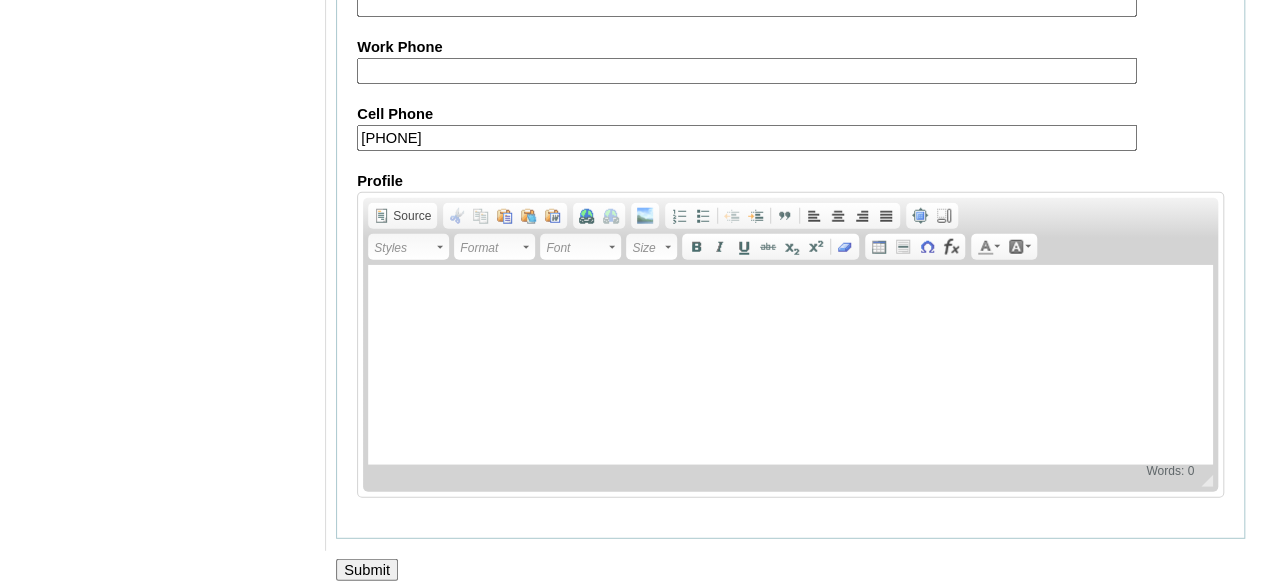 click on "Submit" at bounding box center (367, 570) 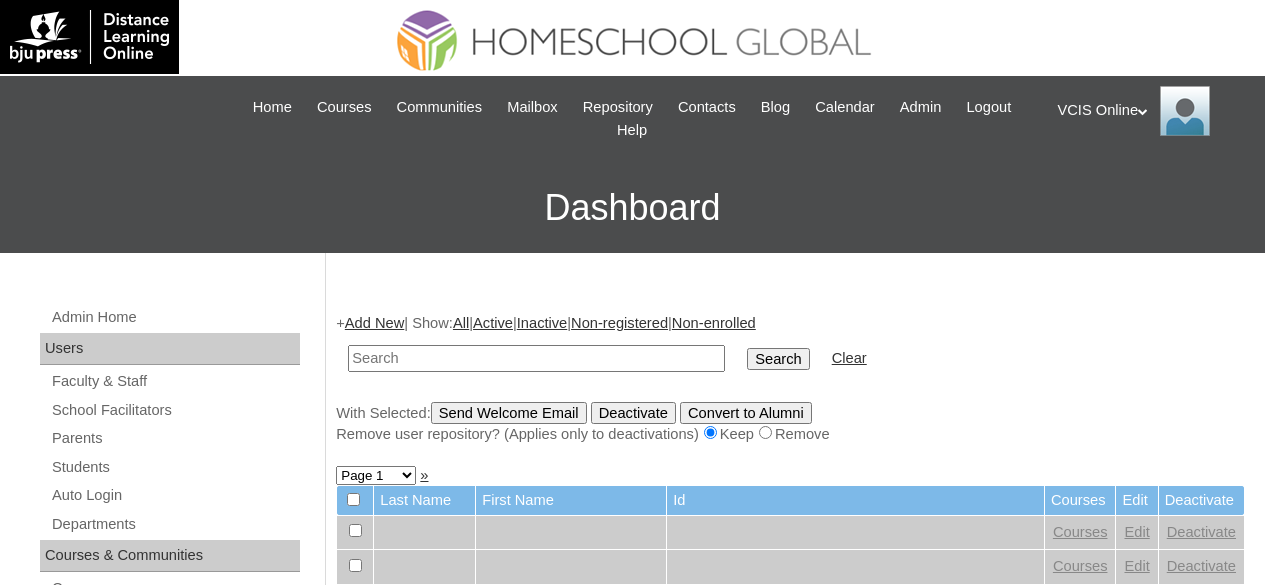 scroll, scrollTop: 0, scrollLeft: 0, axis: both 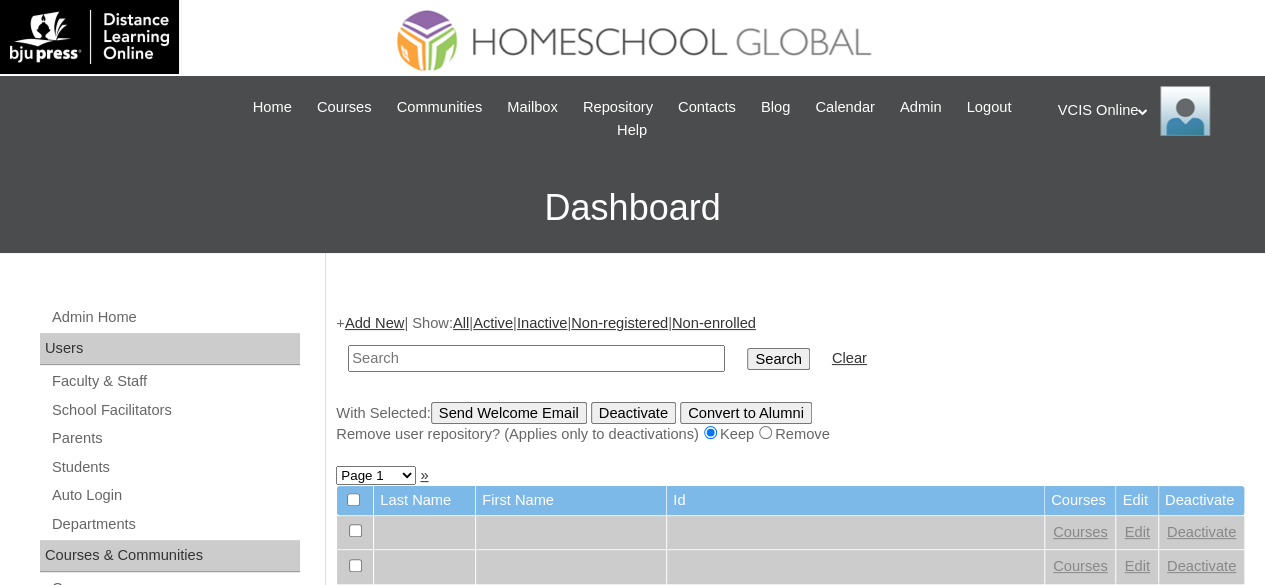 paste on "VCIS010-4B-SA2025" 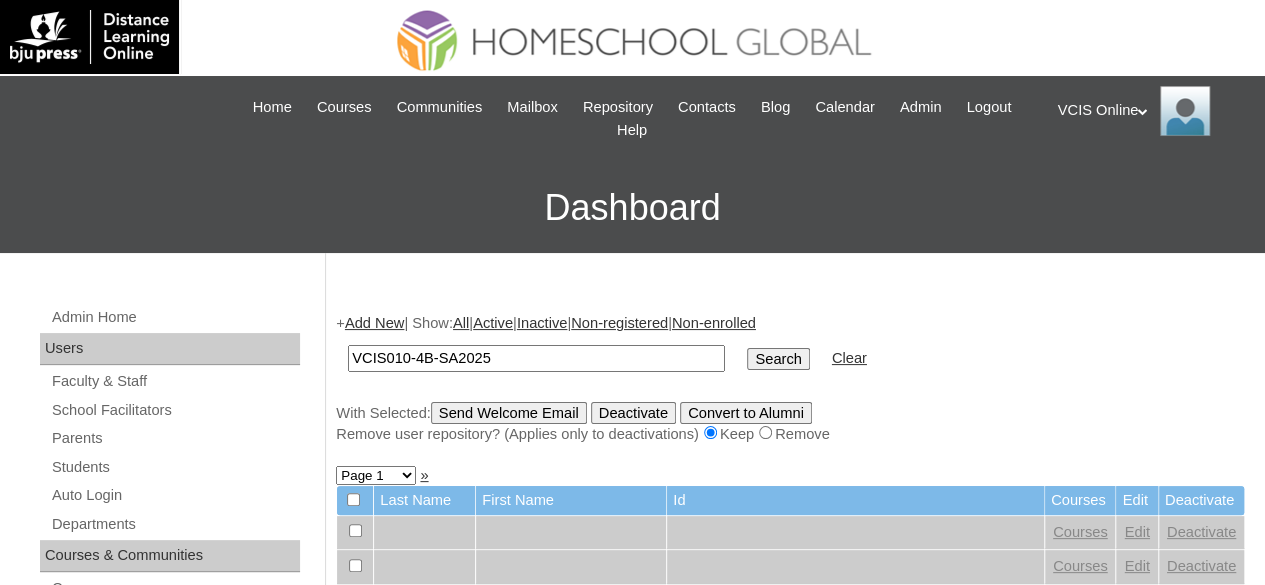 type on "VCIS010-4B-SA2025" 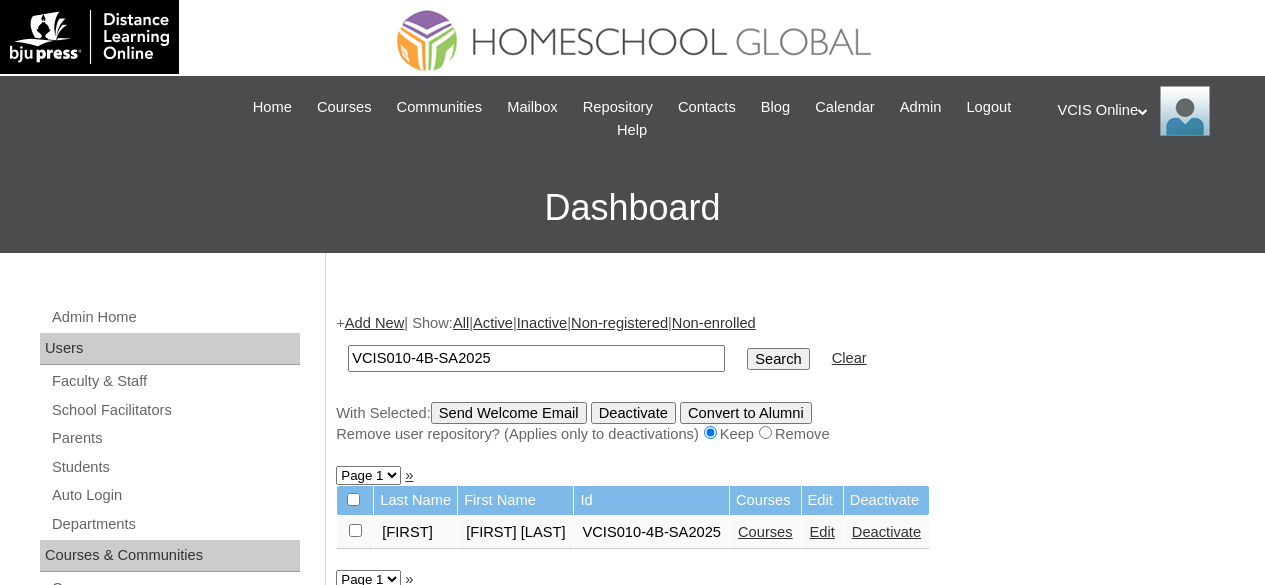 scroll, scrollTop: 0, scrollLeft: 0, axis: both 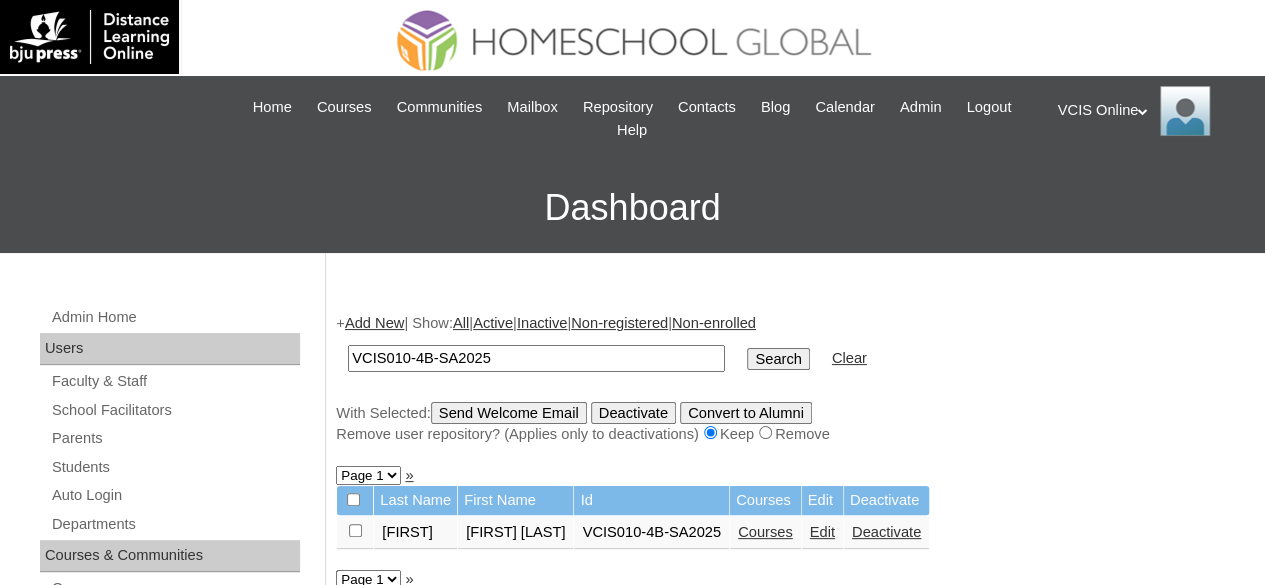 click on "Courses" at bounding box center (765, 532) 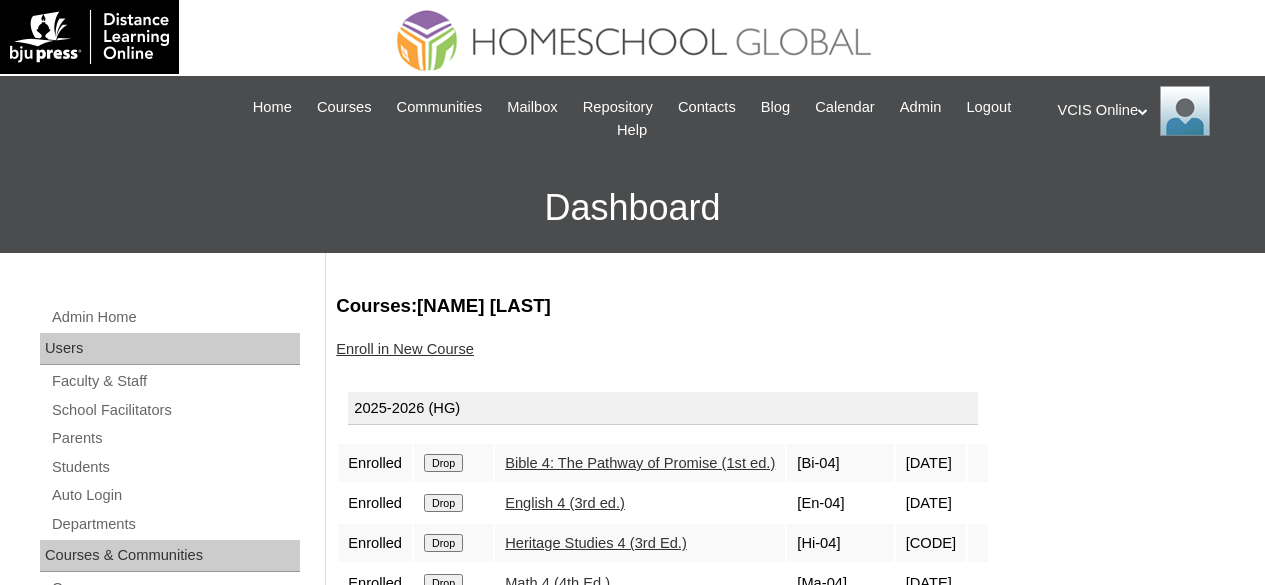 scroll, scrollTop: 0, scrollLeft: 0, axis: both 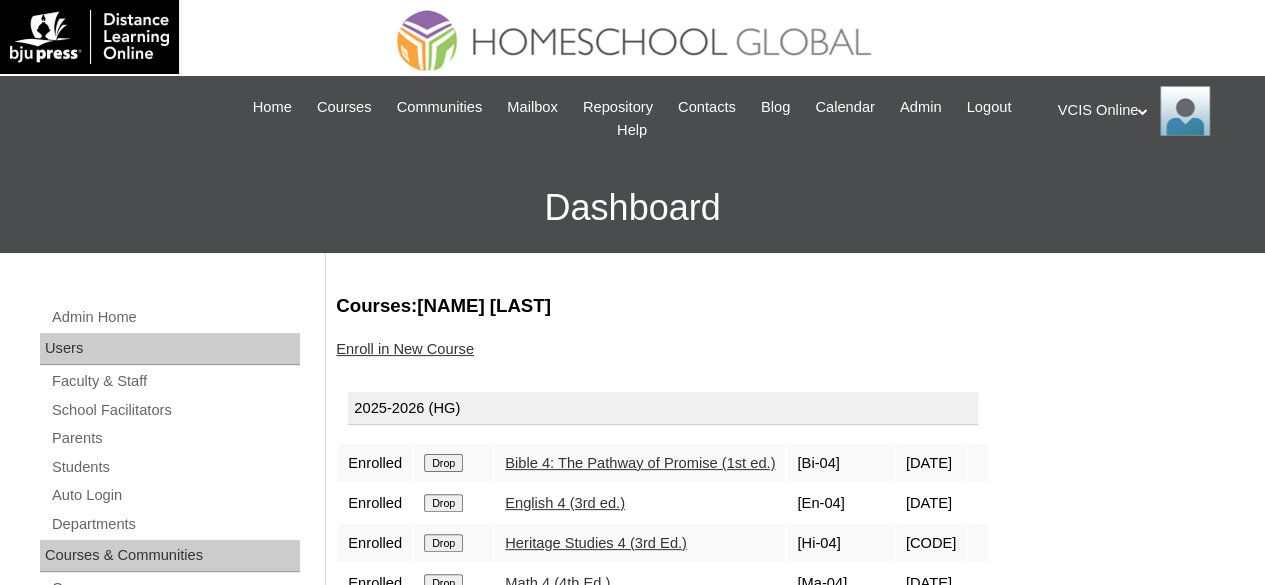 click on "VCIS Online
My Profile
My Settings
Logout" at bounding box center [1152, 111] 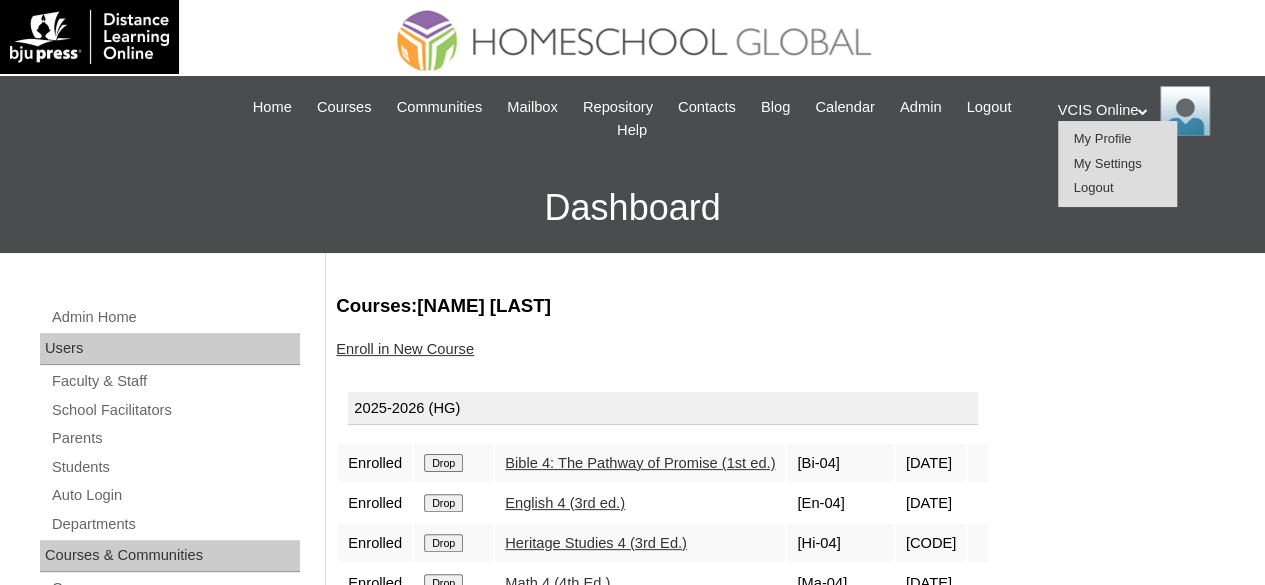 click on "Logout" at bounding box center (1094, 187) 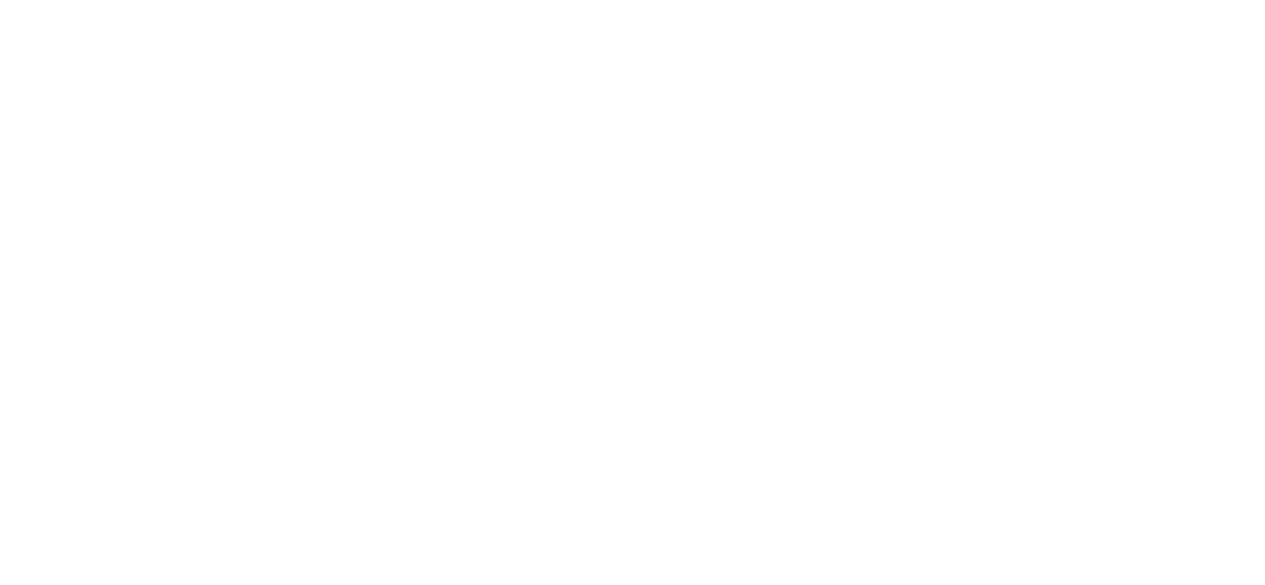 scroll, scrollTop: 0, scrollLeft: 0, axis: both 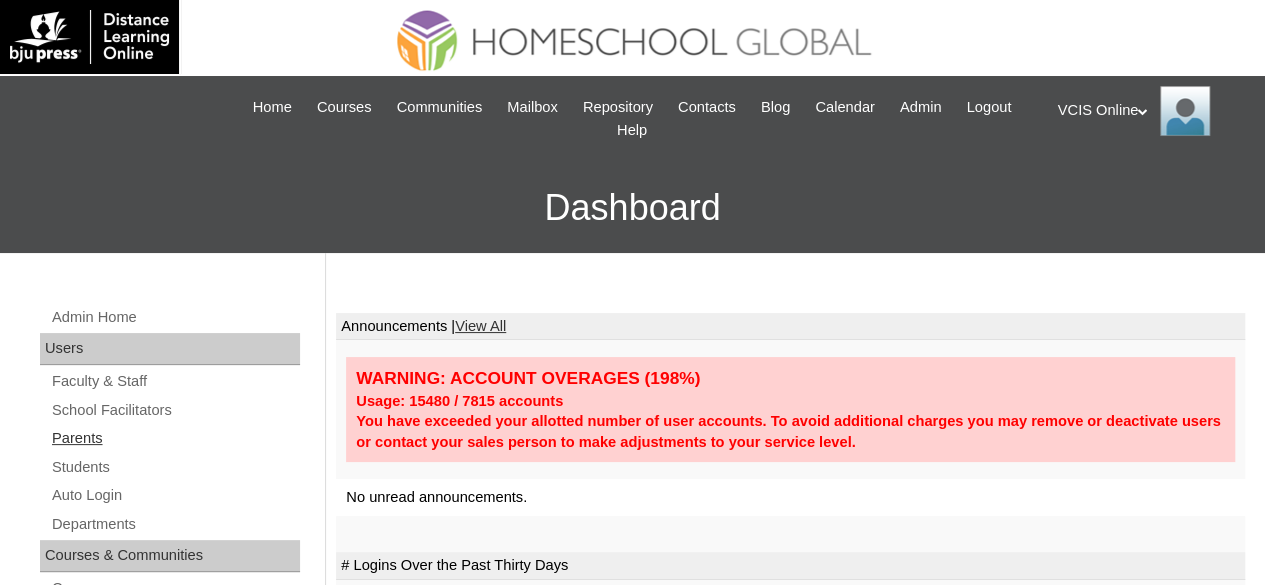 click on "Parents" at bounding box center [175, 438] 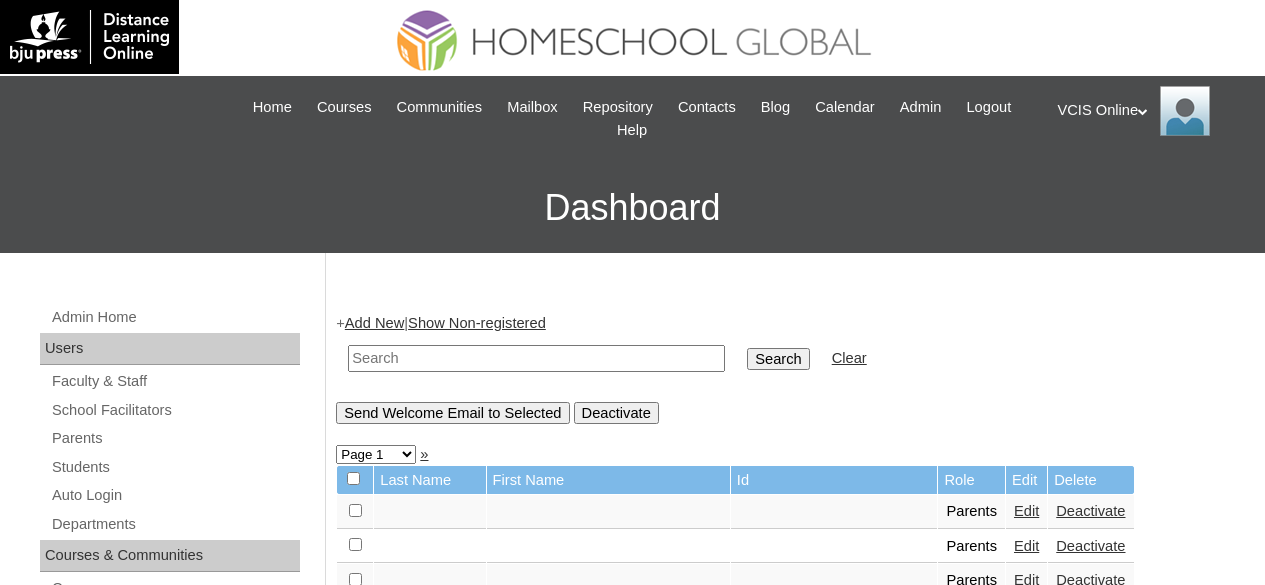 scroll, scrollTop: 0, scrollLeft: 0, axis: both 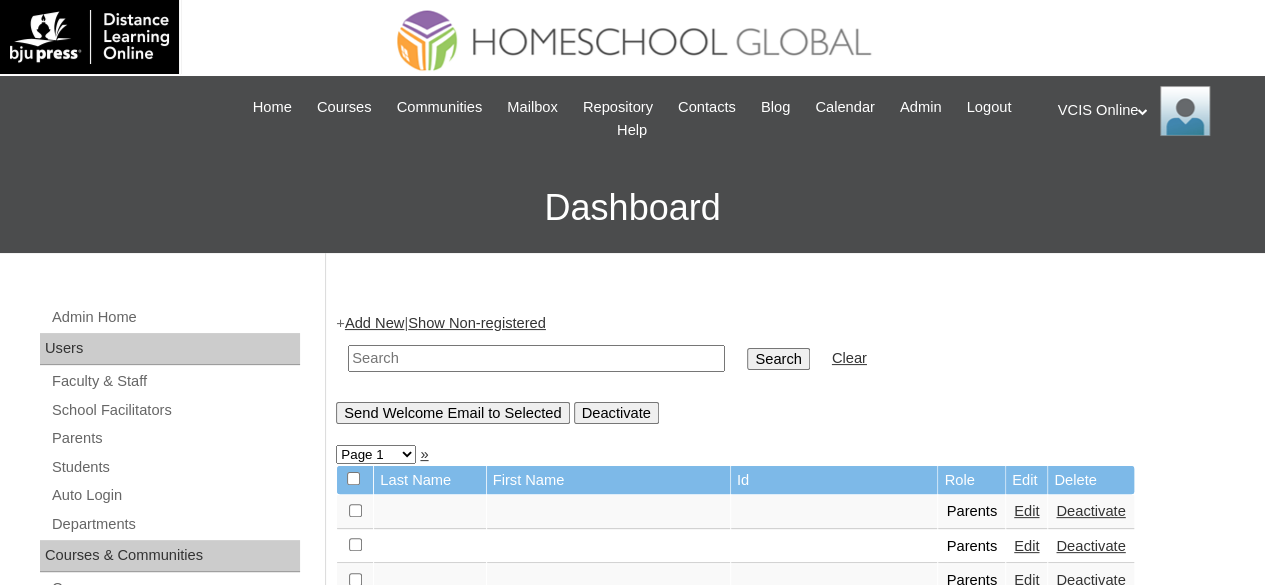click at bounding box center [536, 358] 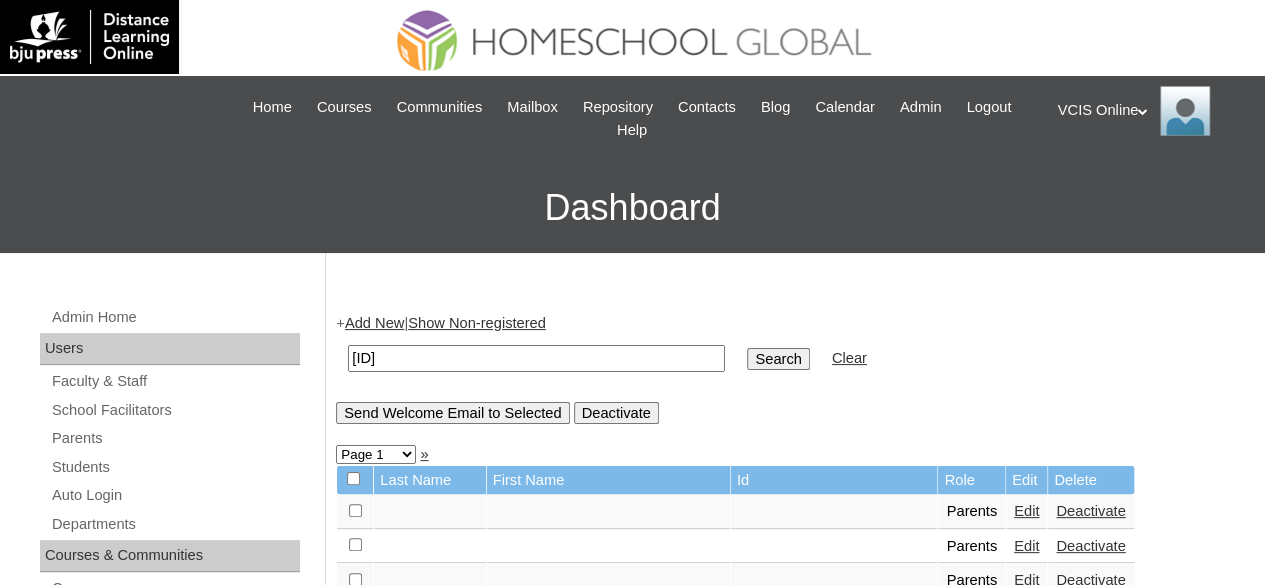 type on "VCIS008-4B-PA2025" 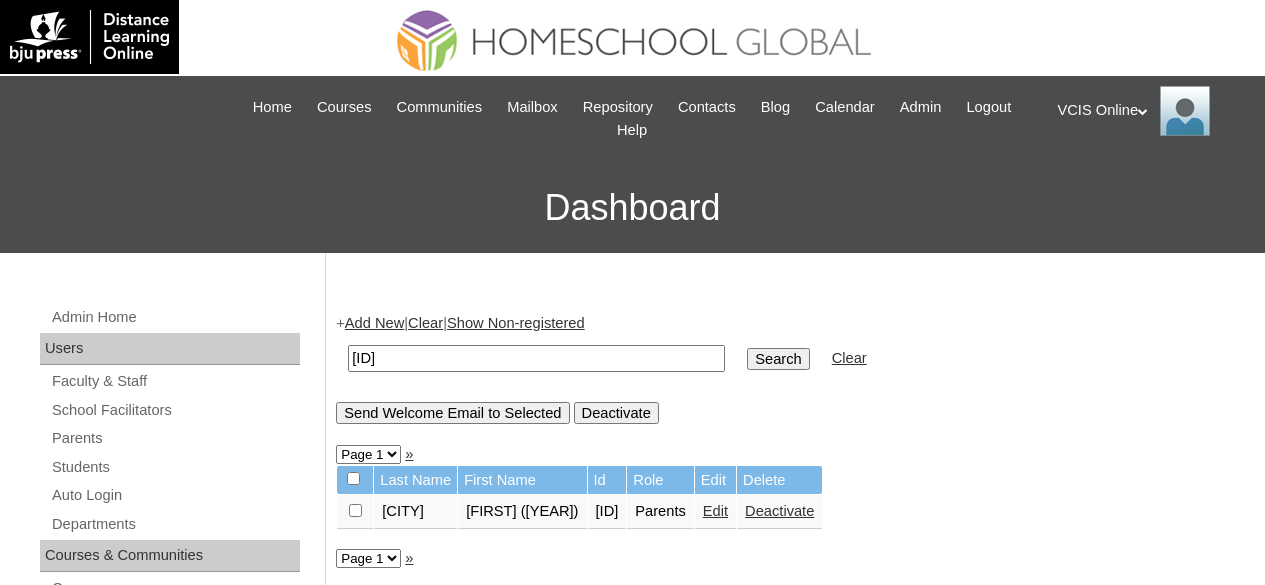scroll, scrollTop: 0, scrollLeft: 0, axis: both 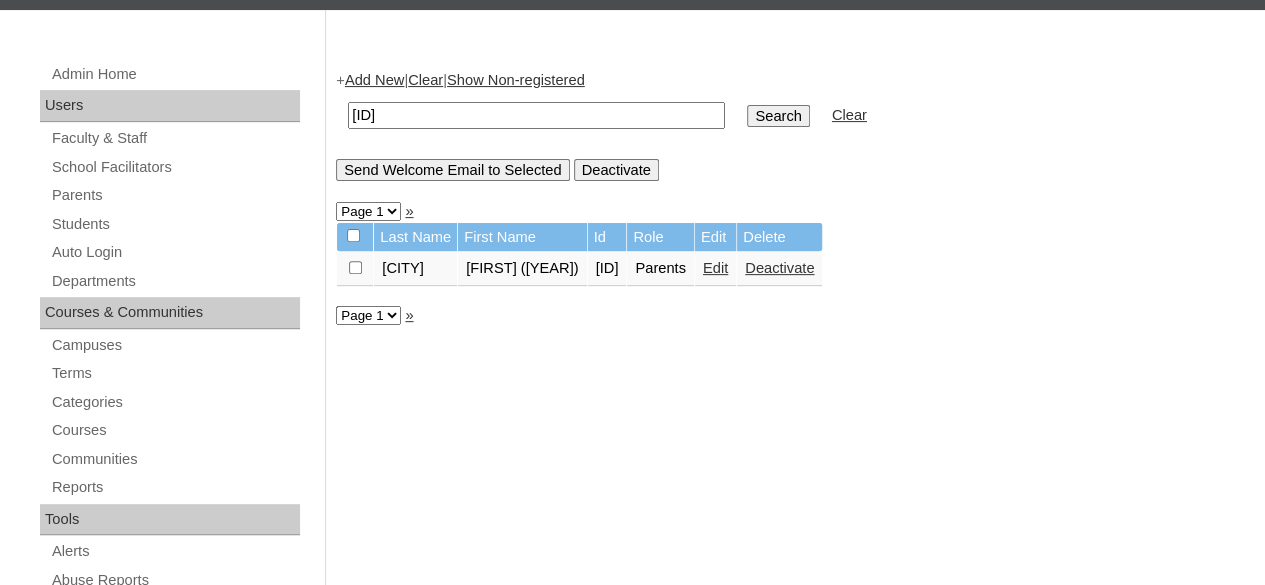 click on "Edit" at bounding box center (715, 268) 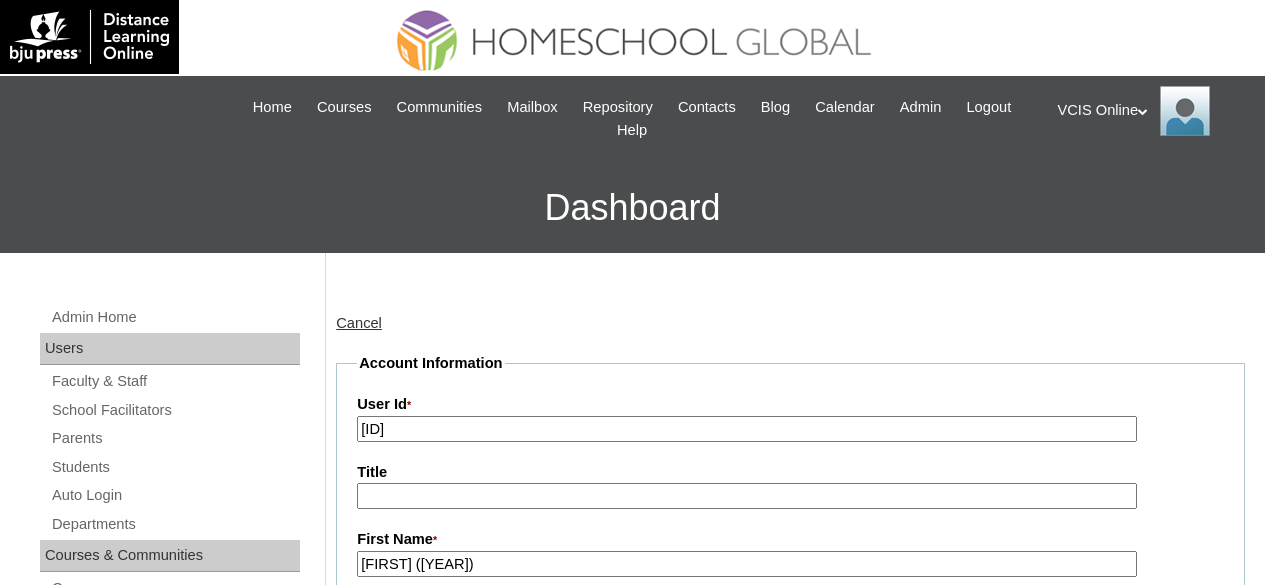 scroll, scrollTop: 0, scrollLeft: 0, axis: both 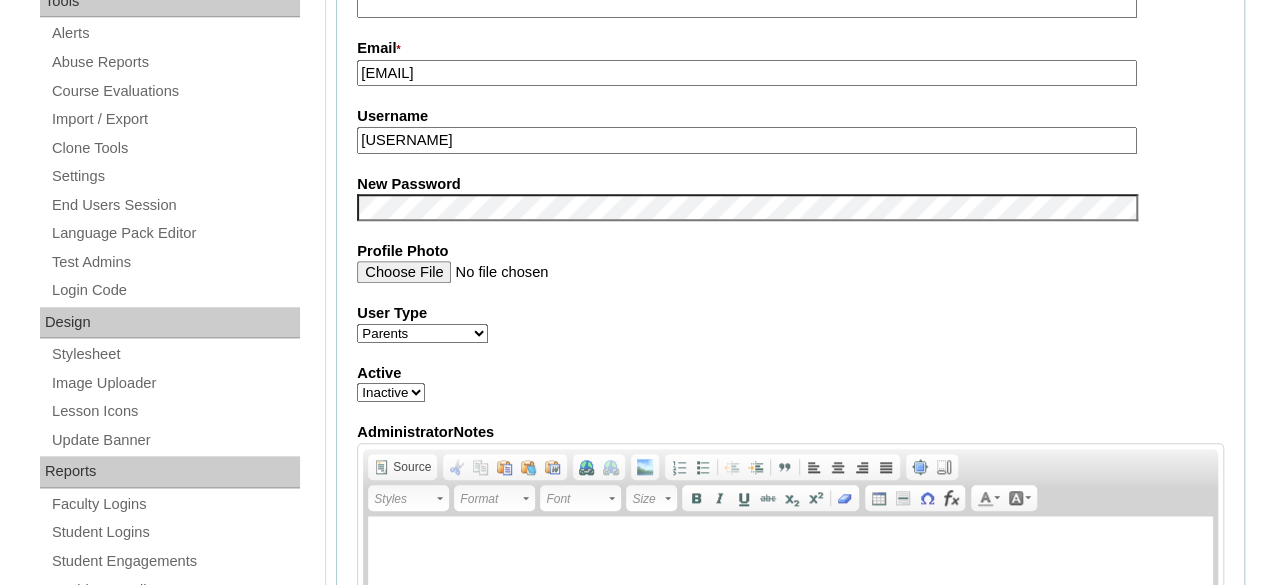 drag, startPoint x: 1279, startPoint y: 75, endPoint x: 1239, endPoint y: 233, distance: 162.98466 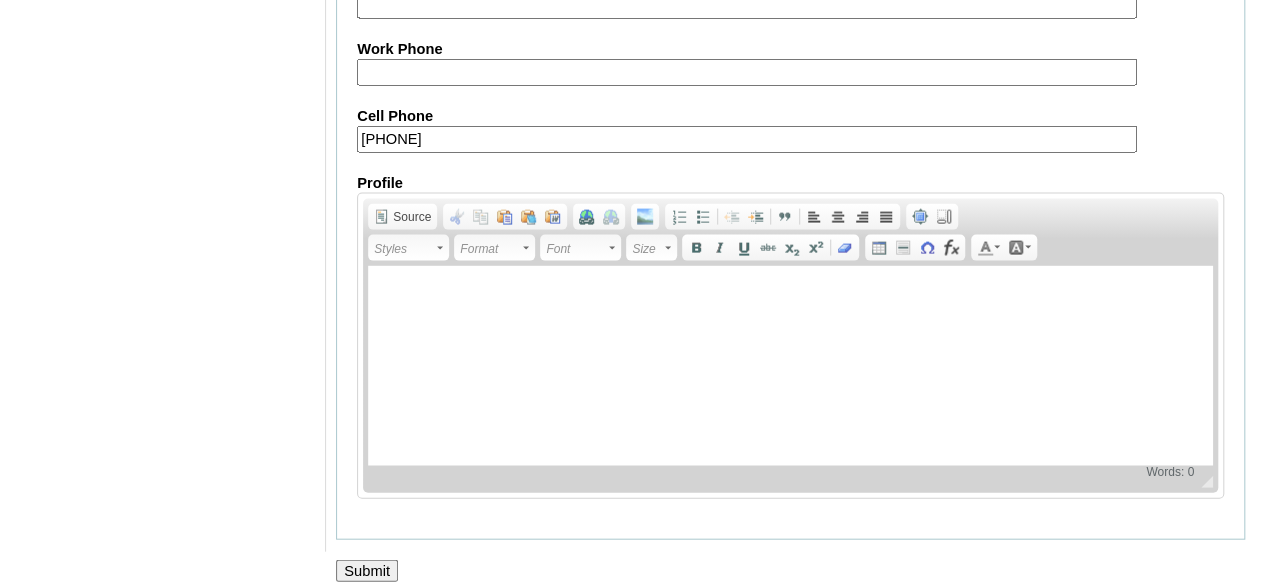 scroll, scrollTop: 2058, scrollLeft: 0, axis: vertical 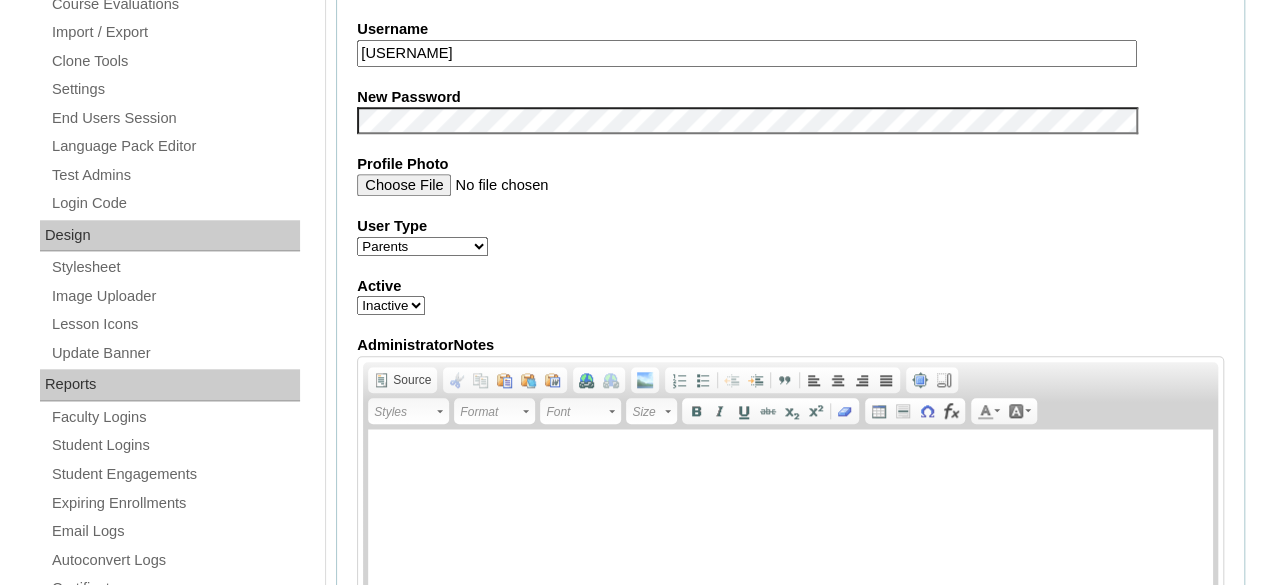 click on "Active Inactive" at bounding box center [391, 305] 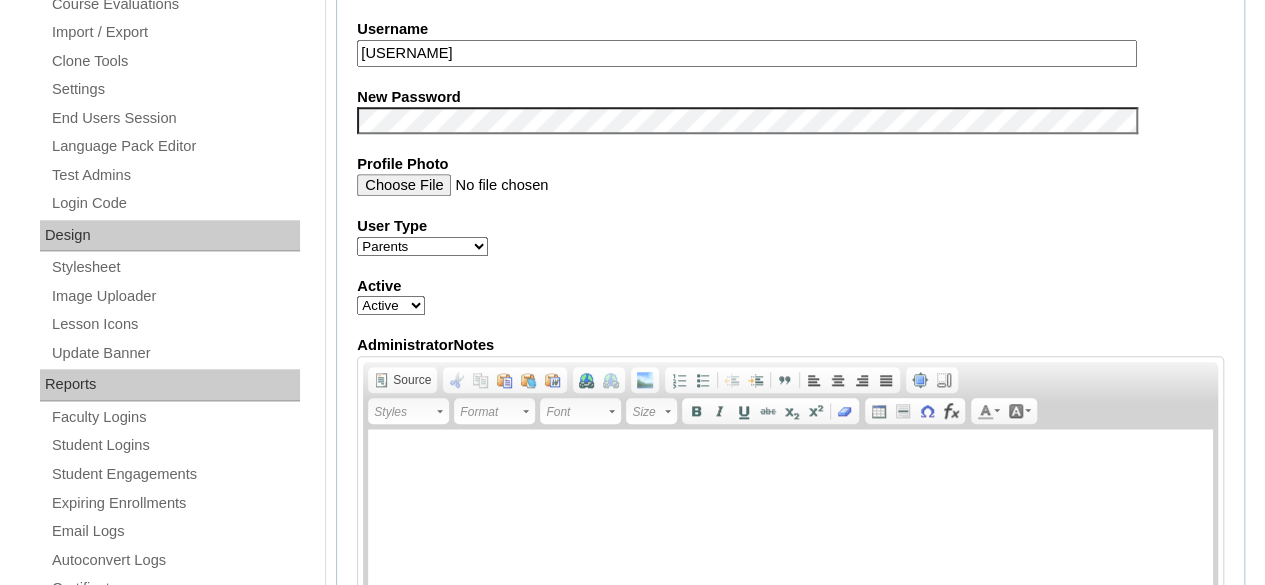 click on "Active Inactive" at bounding box center [391, 305] 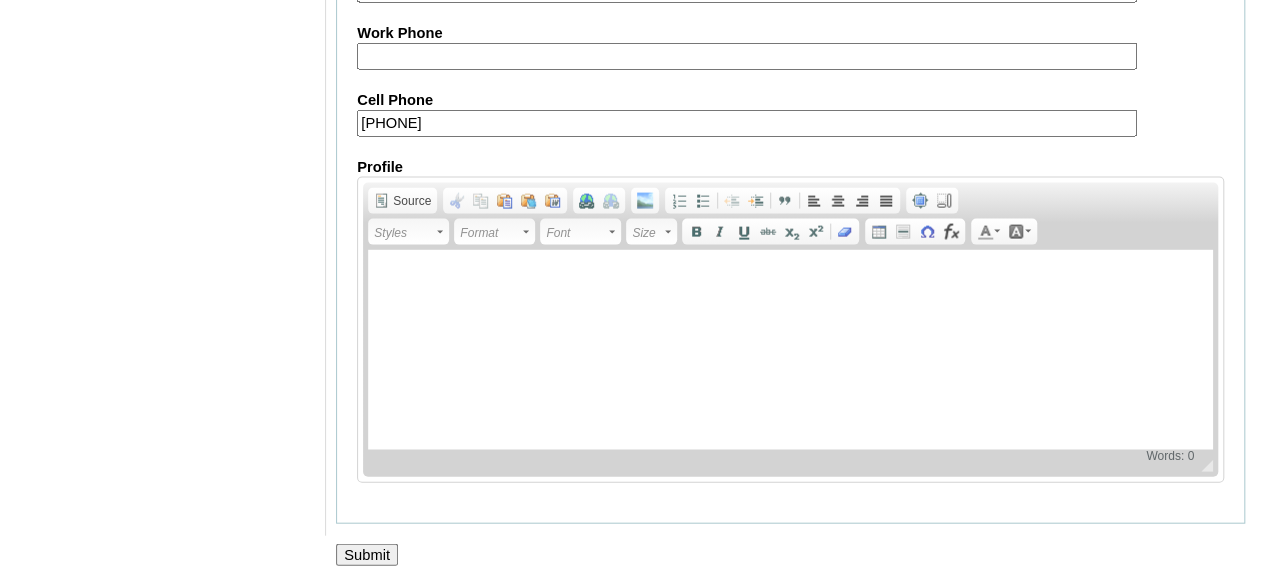 drag, startPoint x: 351, startPoint y: 567, endPoint x: 362, endPoint y: 557, distance: 14.866069 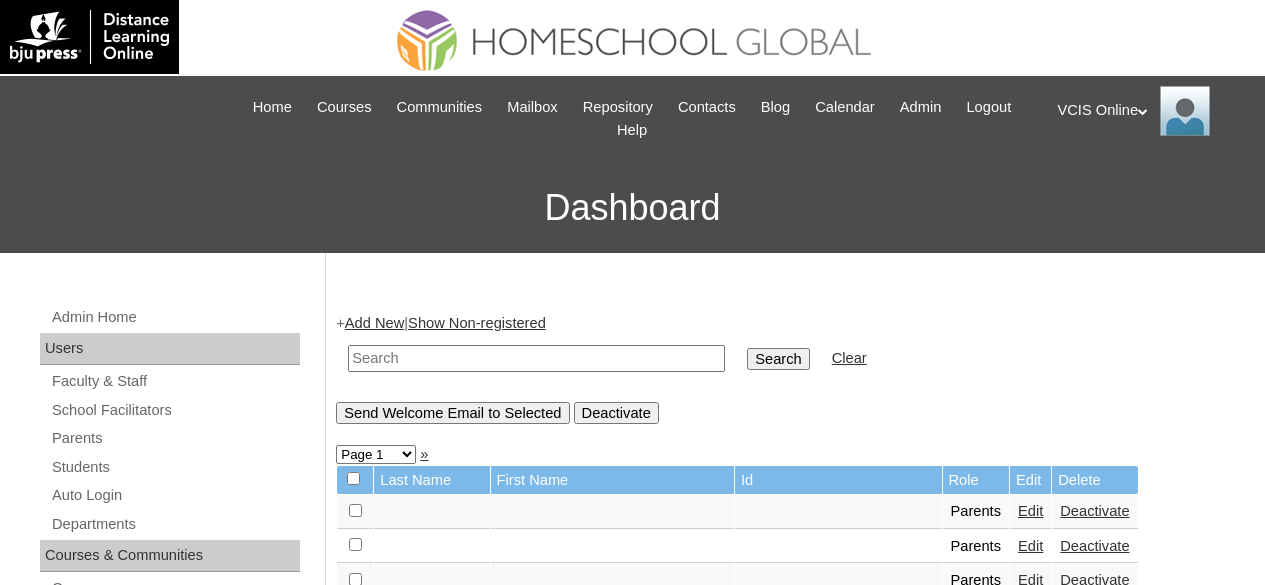 scroll, scrollTop: 0, scrollLeft: 0, axis: both 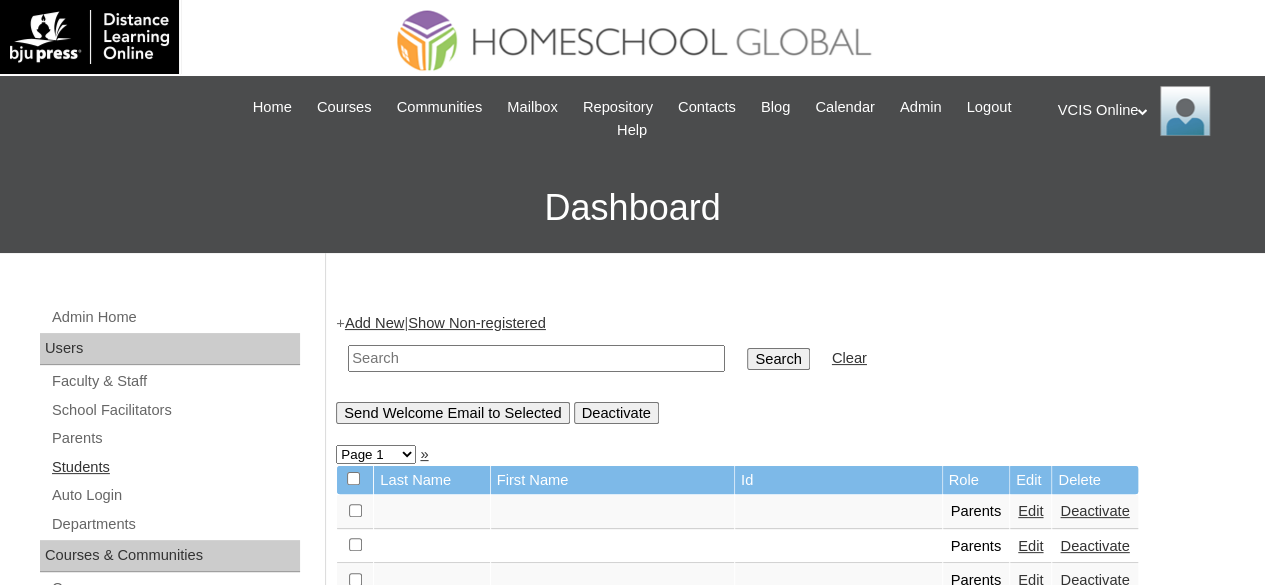 click on "Students" at bounding box center (175, 467) 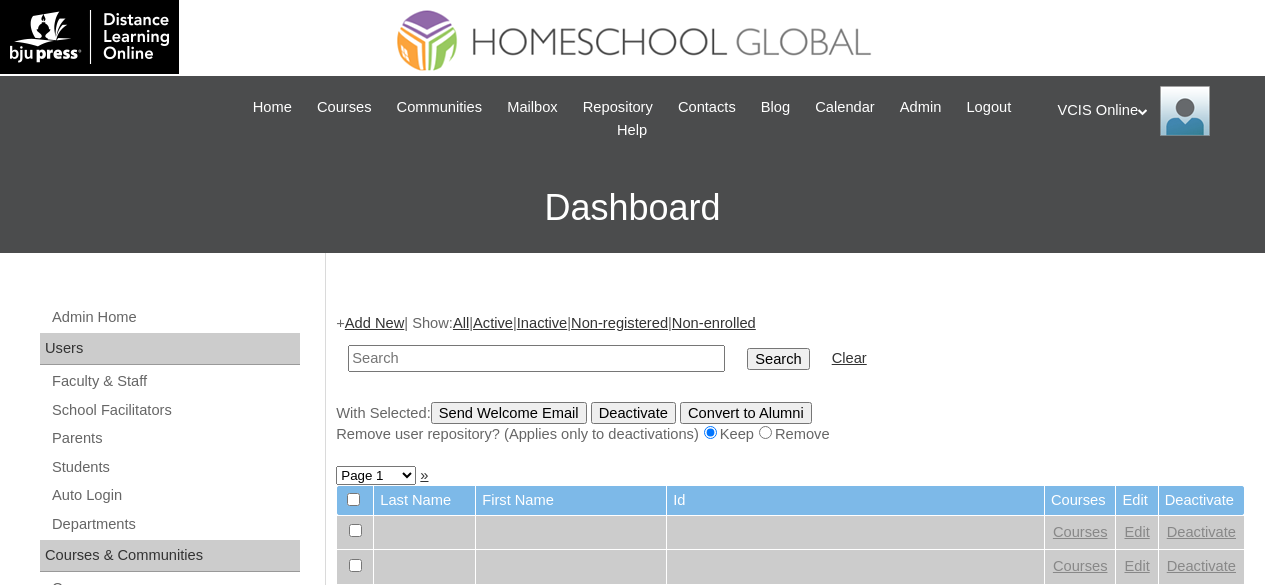 scroll, scrollTop: 0, scrollLeft: 0, axis: both 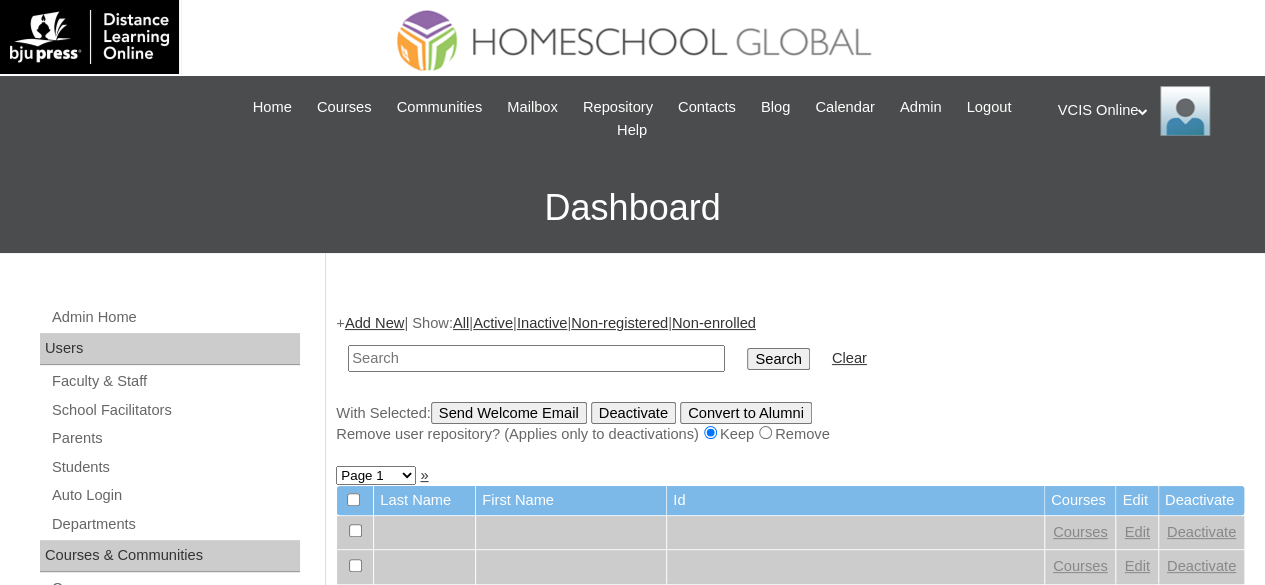 click on "VCIS Online
My Profile
My Settings
Logout" at bounding box center [1152, 111] 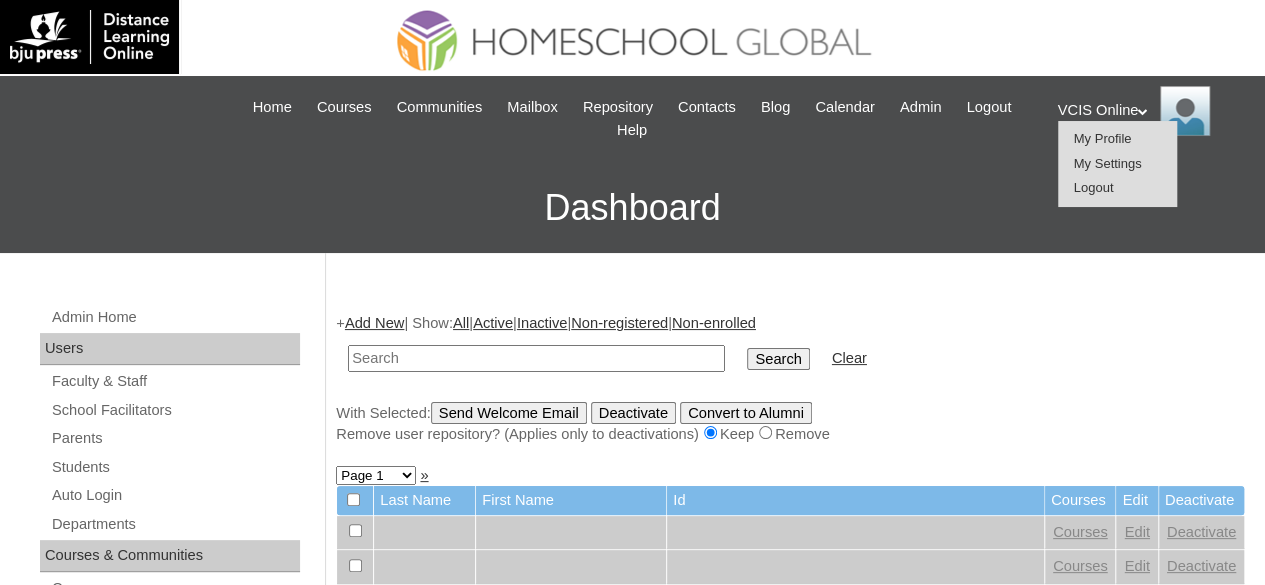 click on "Logout" at bounding box center [1094, 187] 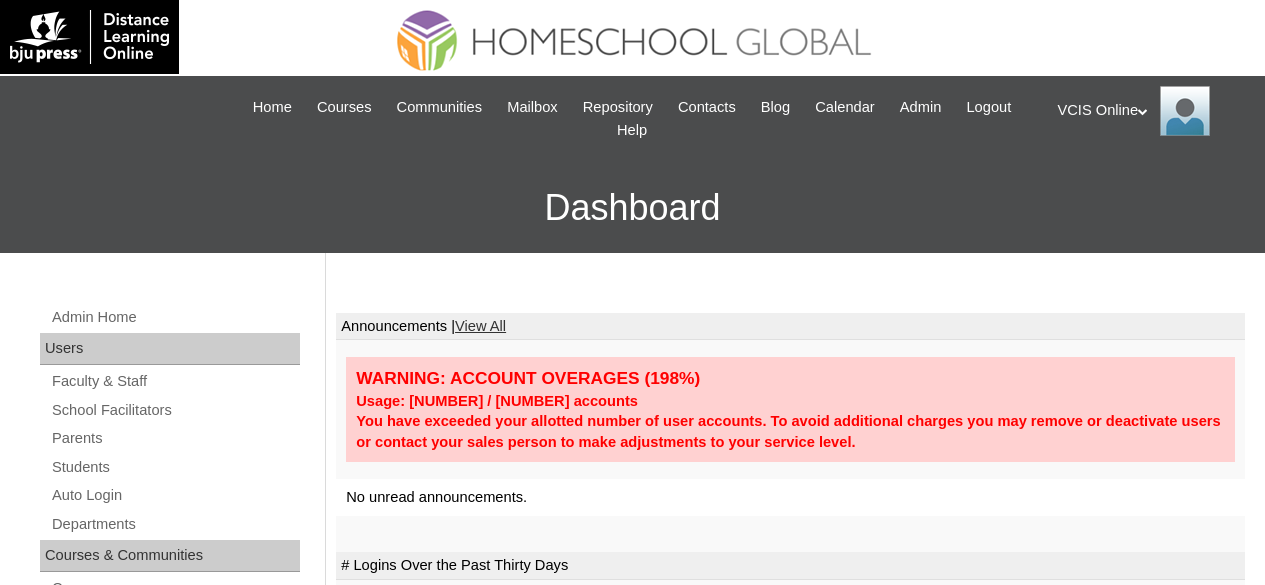 scroll, scrollTop: 0, scrollLeft: 0, axis: both 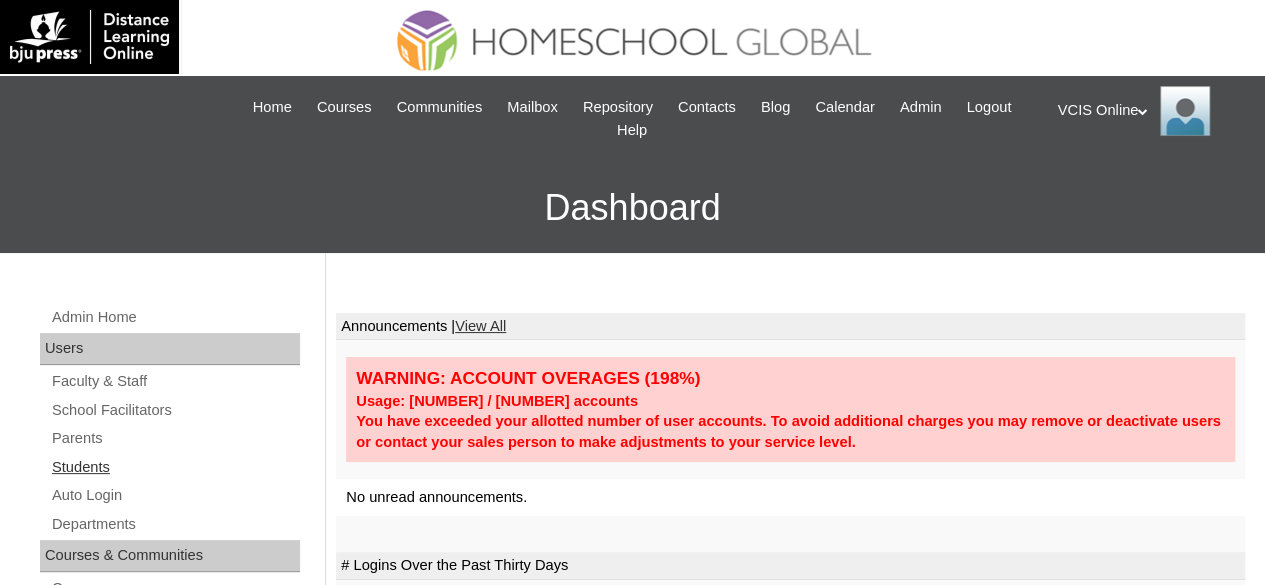 click on "Students" at bounding box center [175, 467] 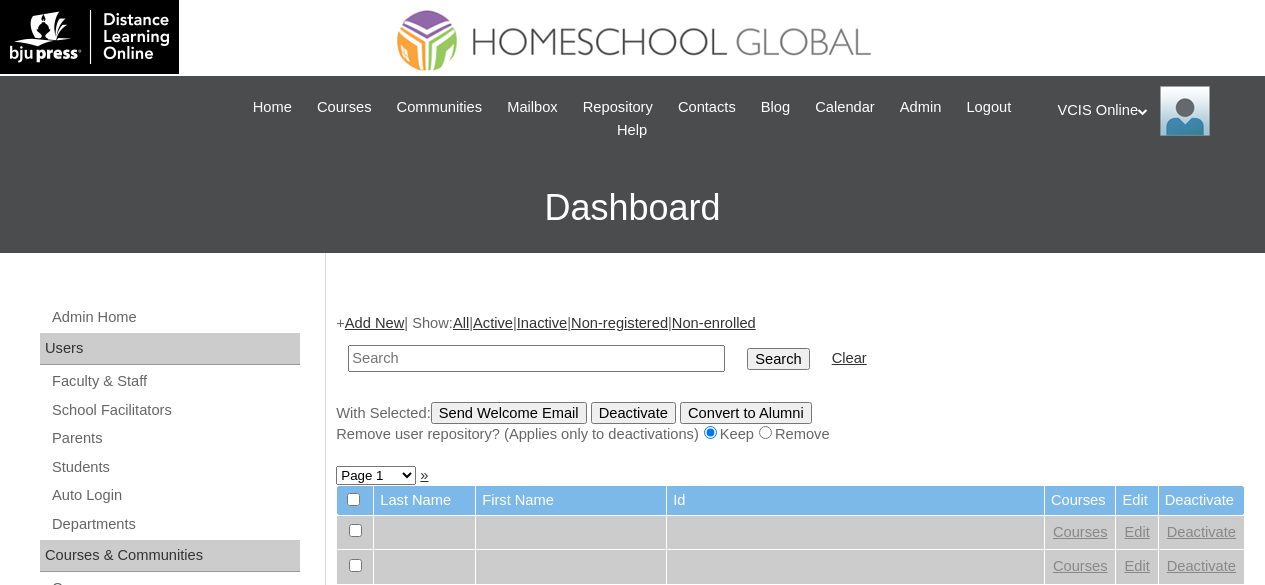 scroll, scrollTop: 0, scrollLeft: 0, axis: both 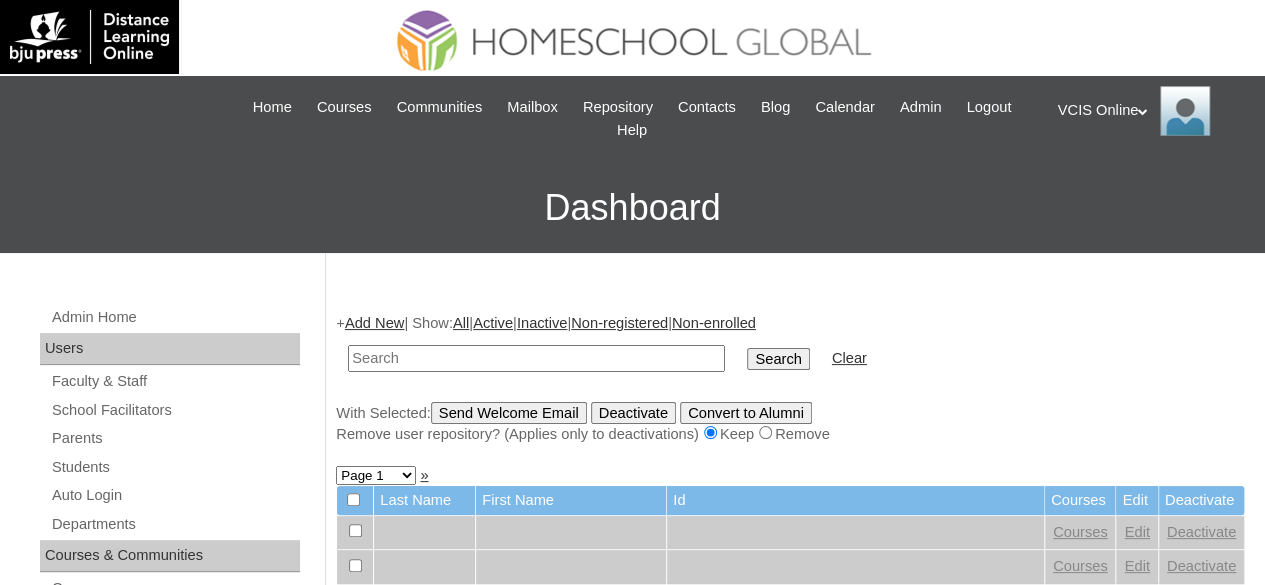paste on "VCIS010-4B-SA2025" 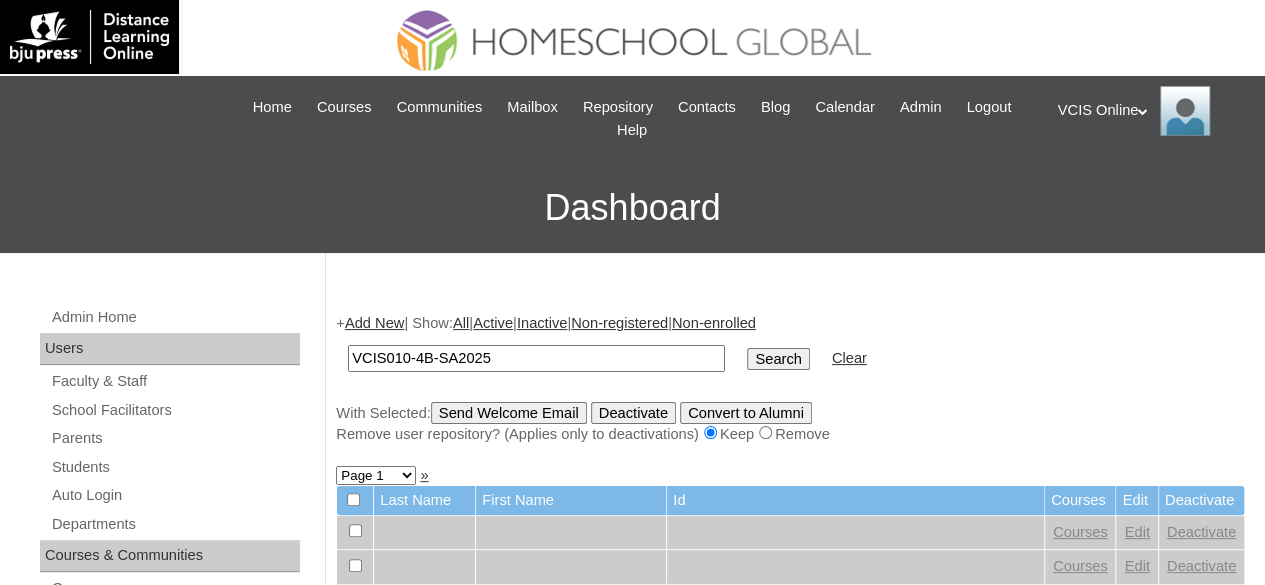 type on "VCIS010-4B-SA2025" 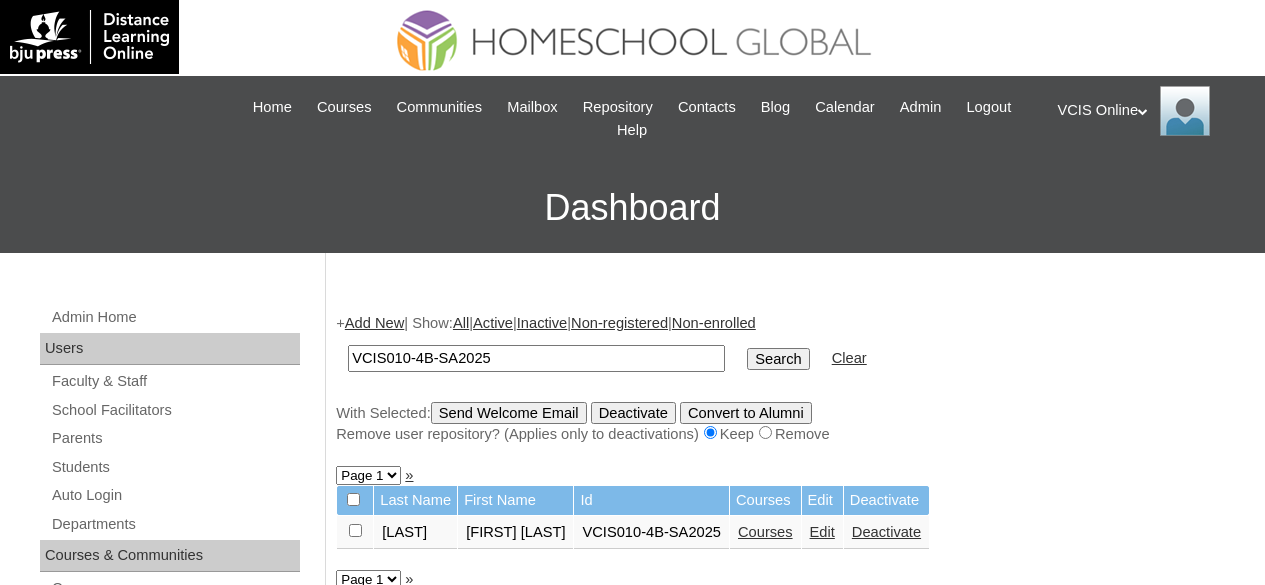 scroll, scrollTop: 0, scrollLeft: 0, axis: both 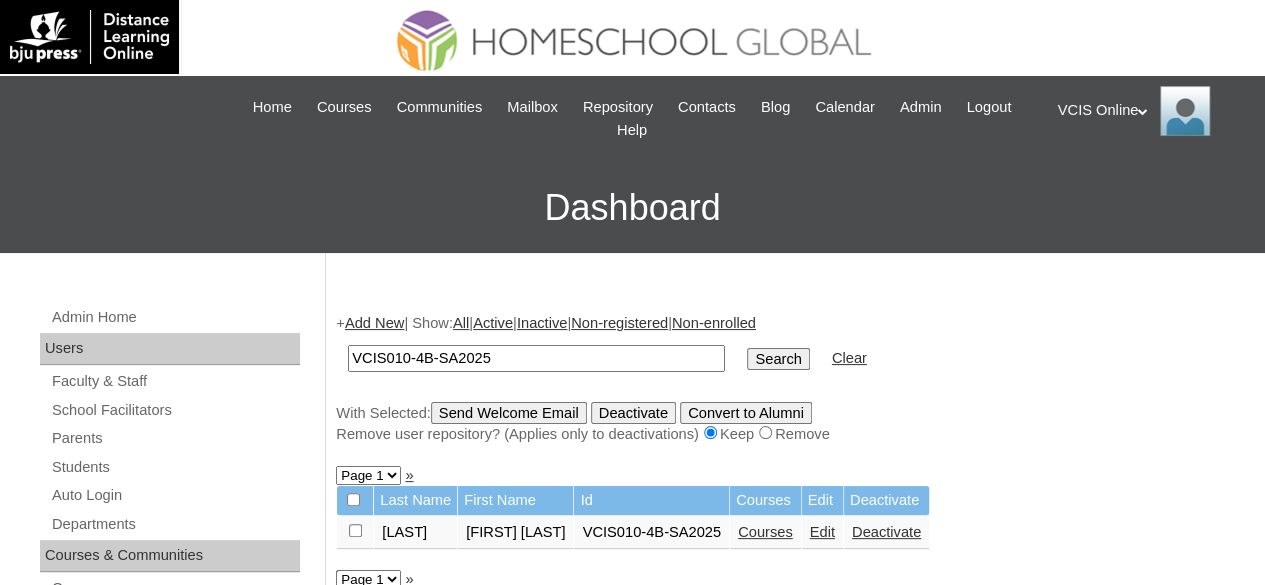 click on "Edit" at bounding box center (822, 532) 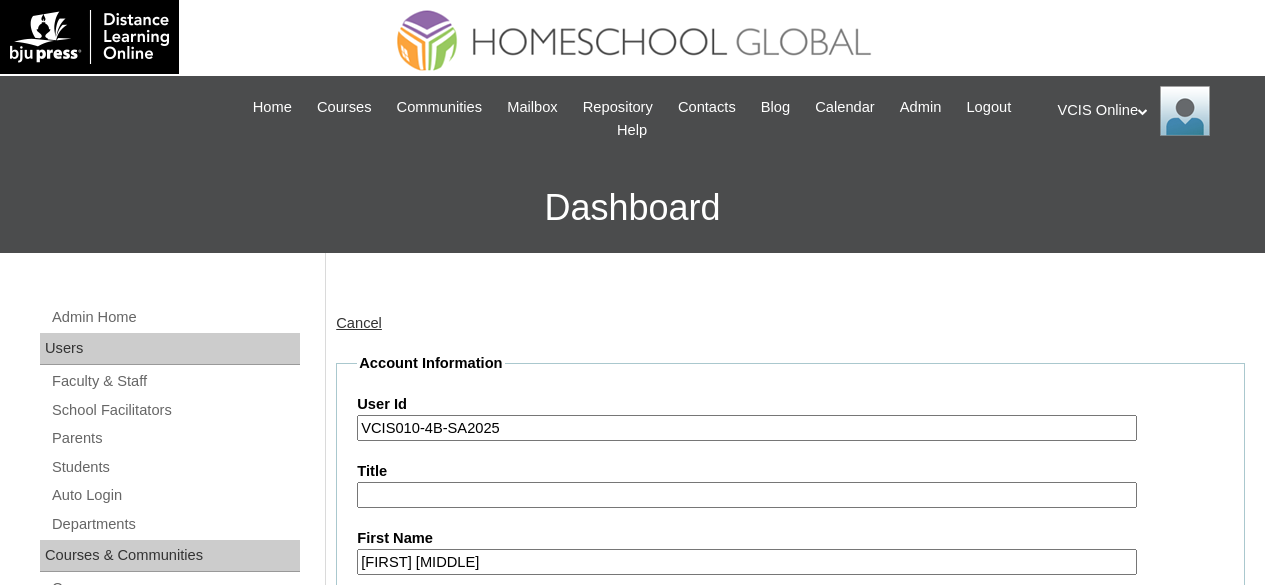 scroll, scrollTop: 0, scrollLeft: 0, axis: both 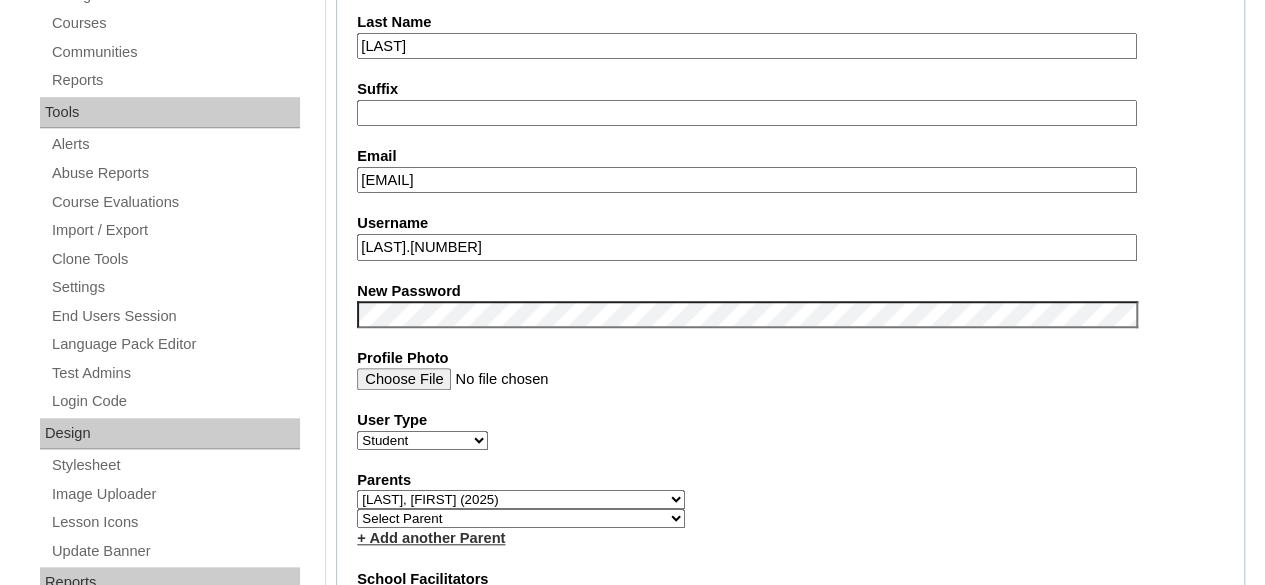 click on "[EMAIL]" at bounding box center [747, 180] 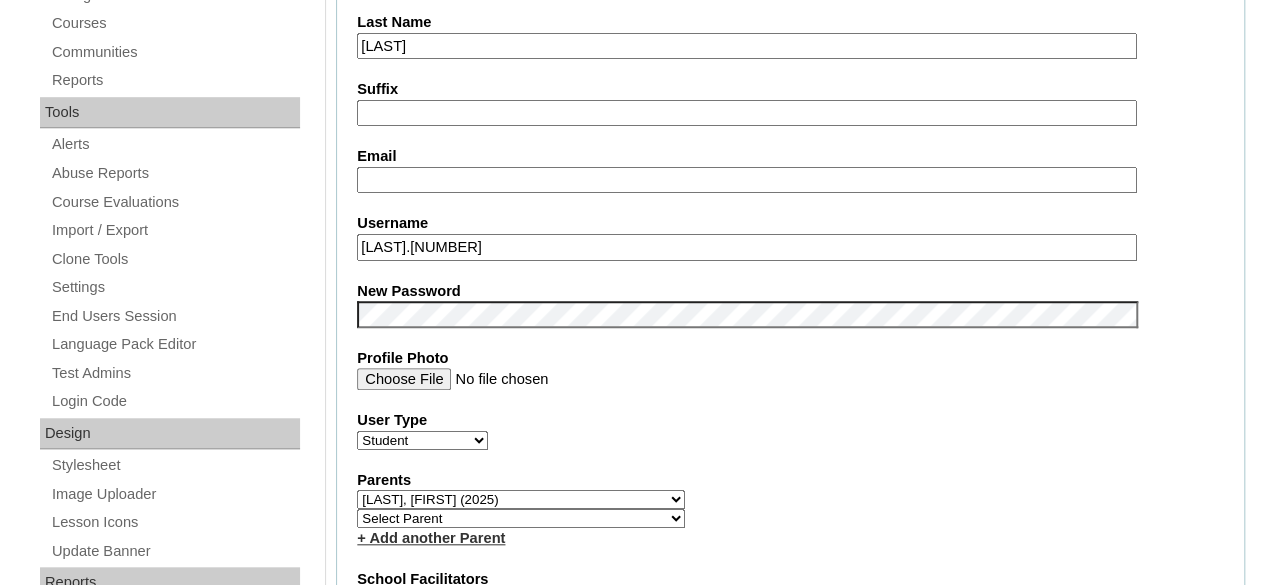 paste on "[EMAIL]" 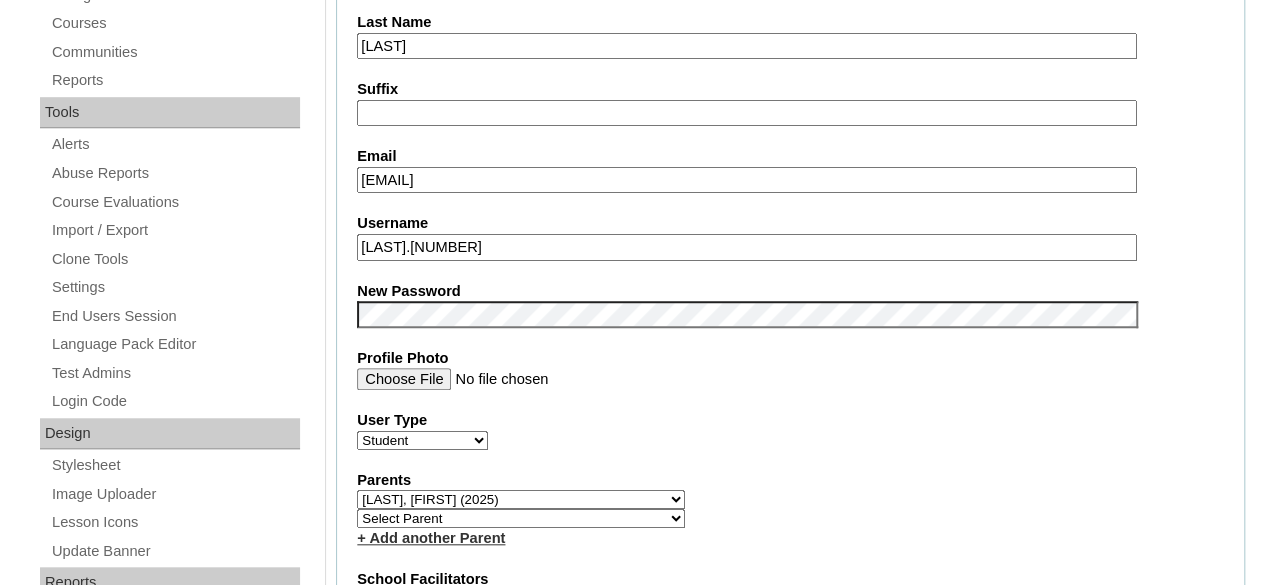 scroll, scrollTop: 648, scrollLeft: 0, axis: vertical 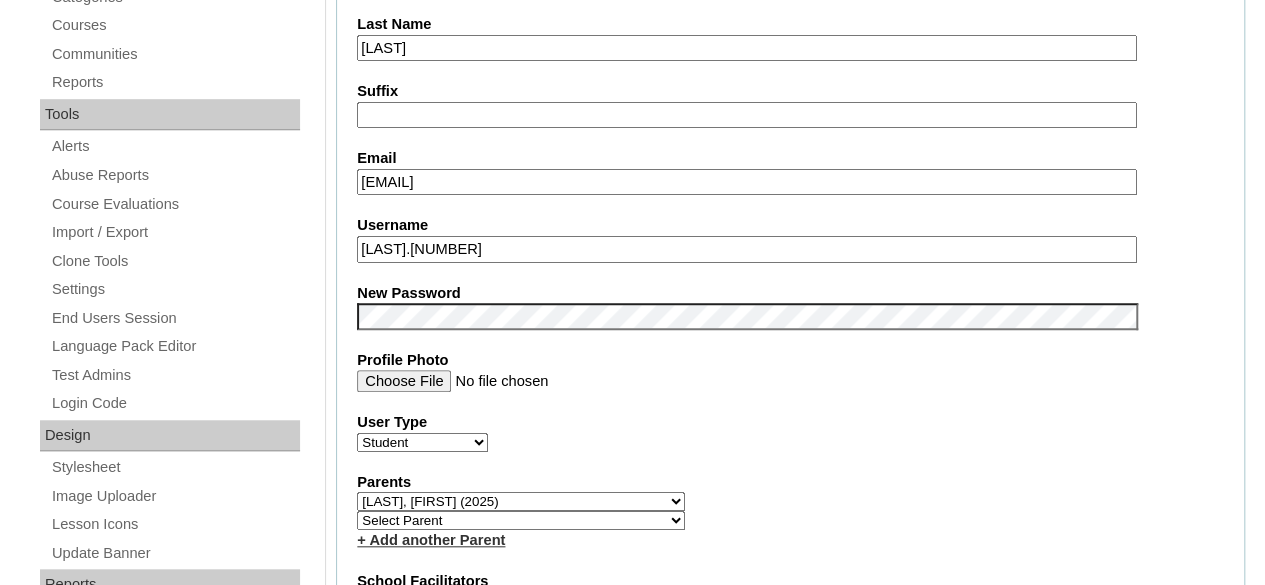 type on "[EMAIL]" 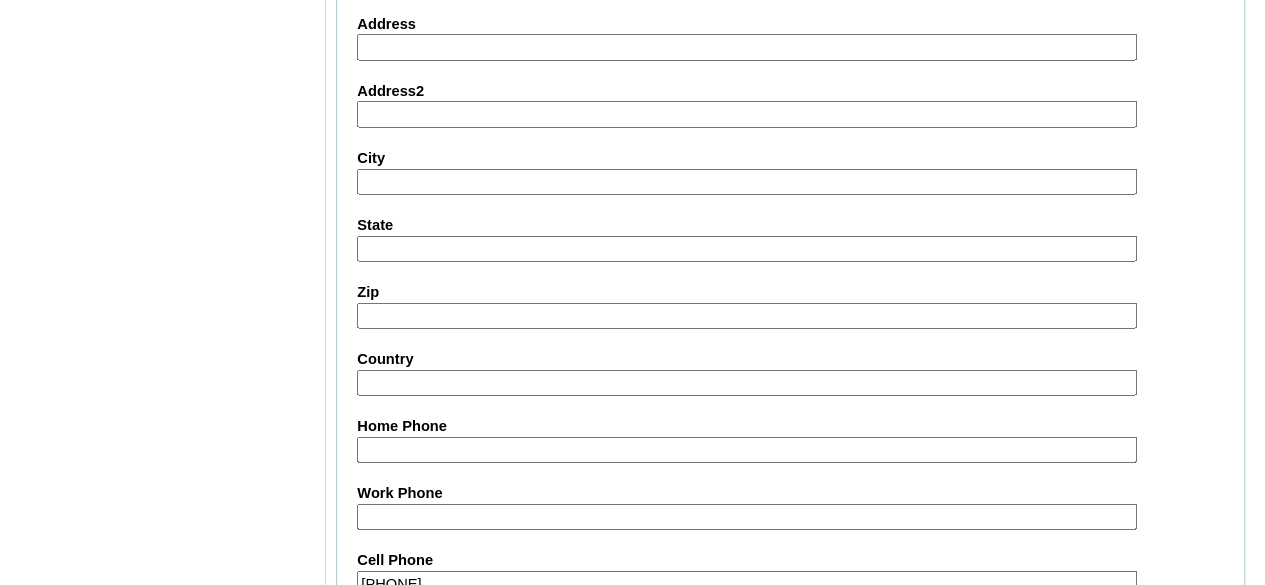 scroll, scrollTop: 2486, scrollLeft: 0, axis: vertical 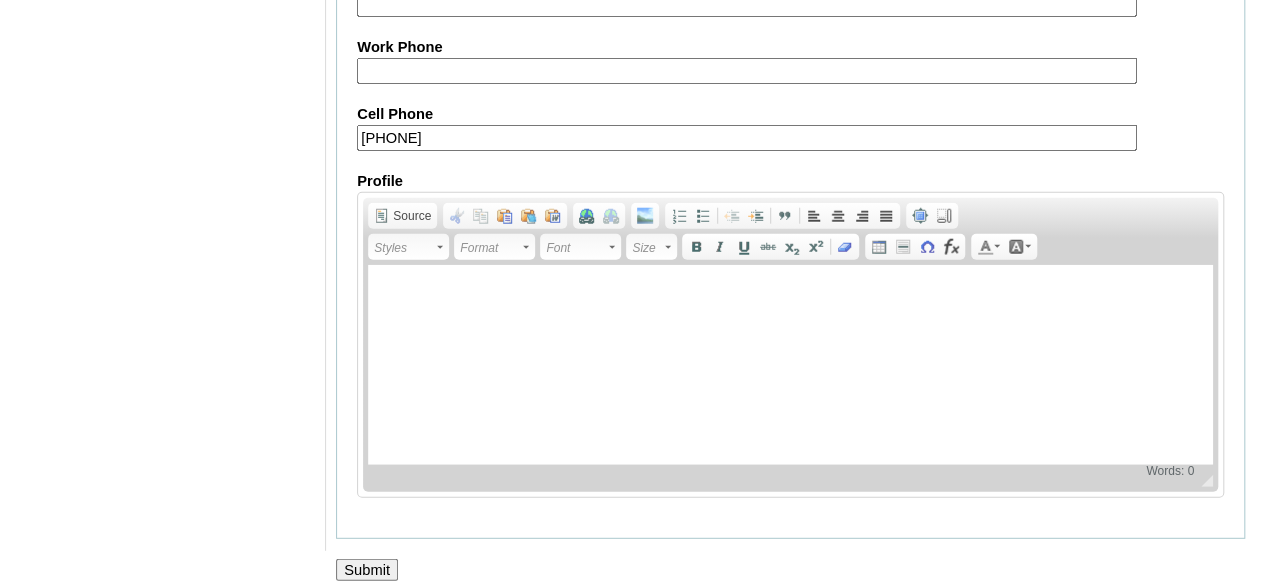 click on "Submit" at bounding box center (367, 570) 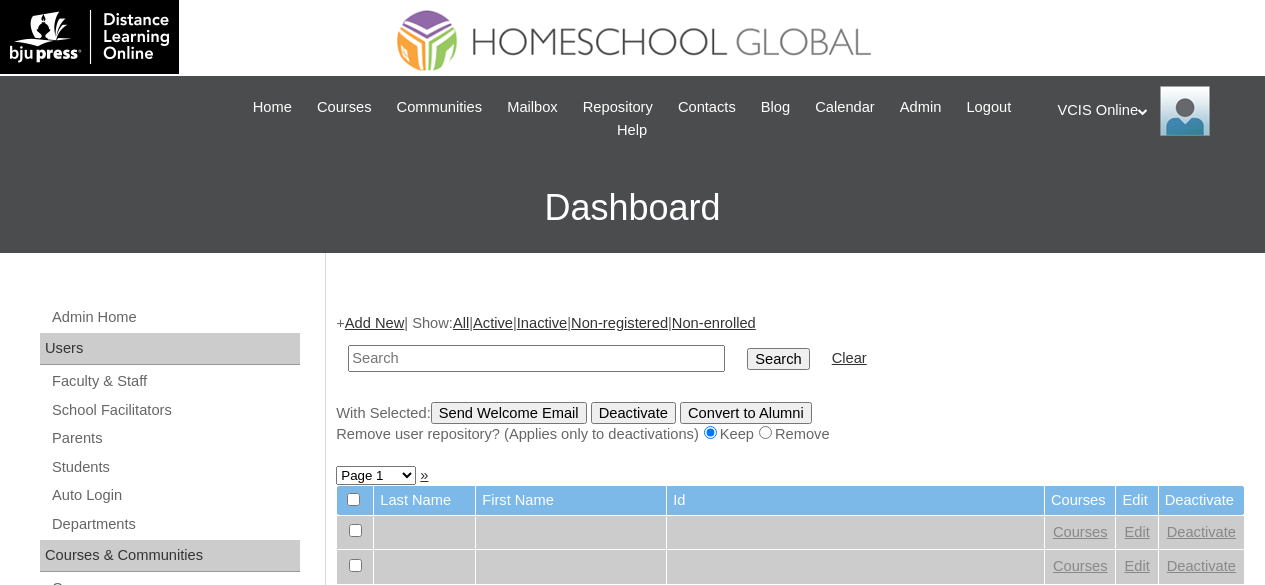 scroll, scrollTop: 0, scrollLeft: 0, axis: both 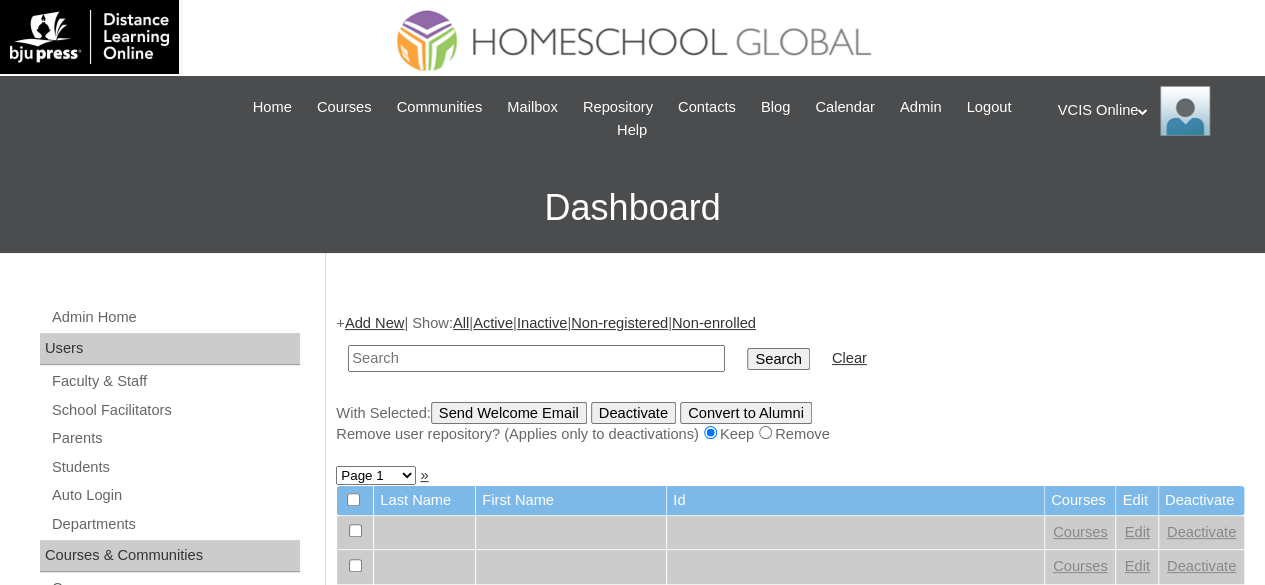 click on "VCIS Online
My Profile
My Settings
Logout" at bounding box center [1152, 111] 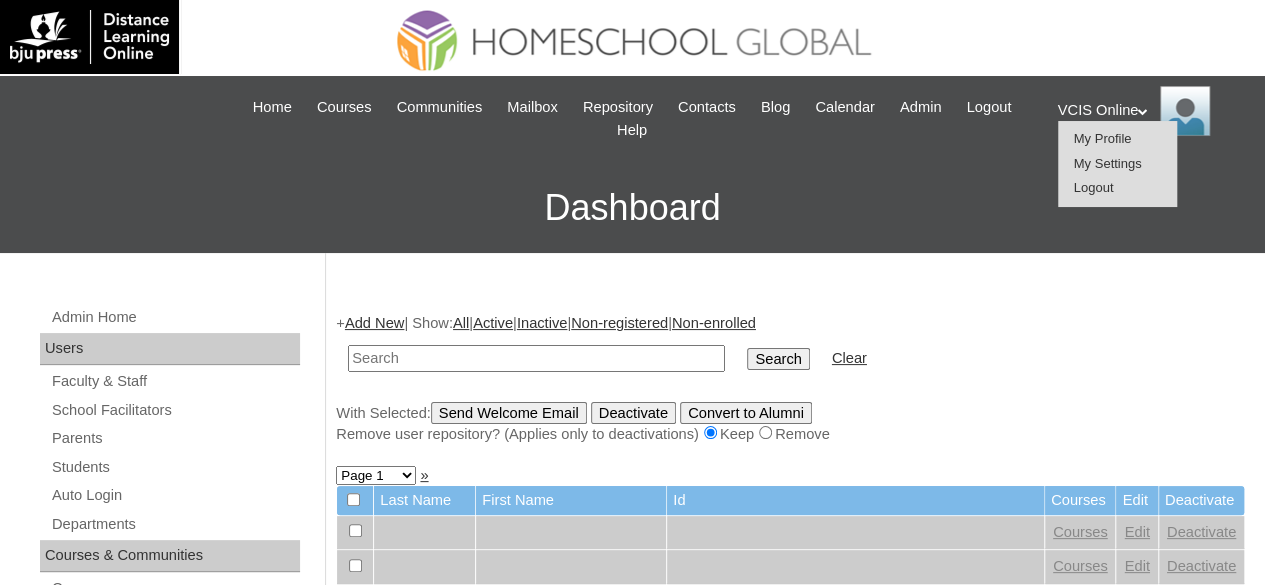 click on "Logout" at bounding box center [1094, 187] 